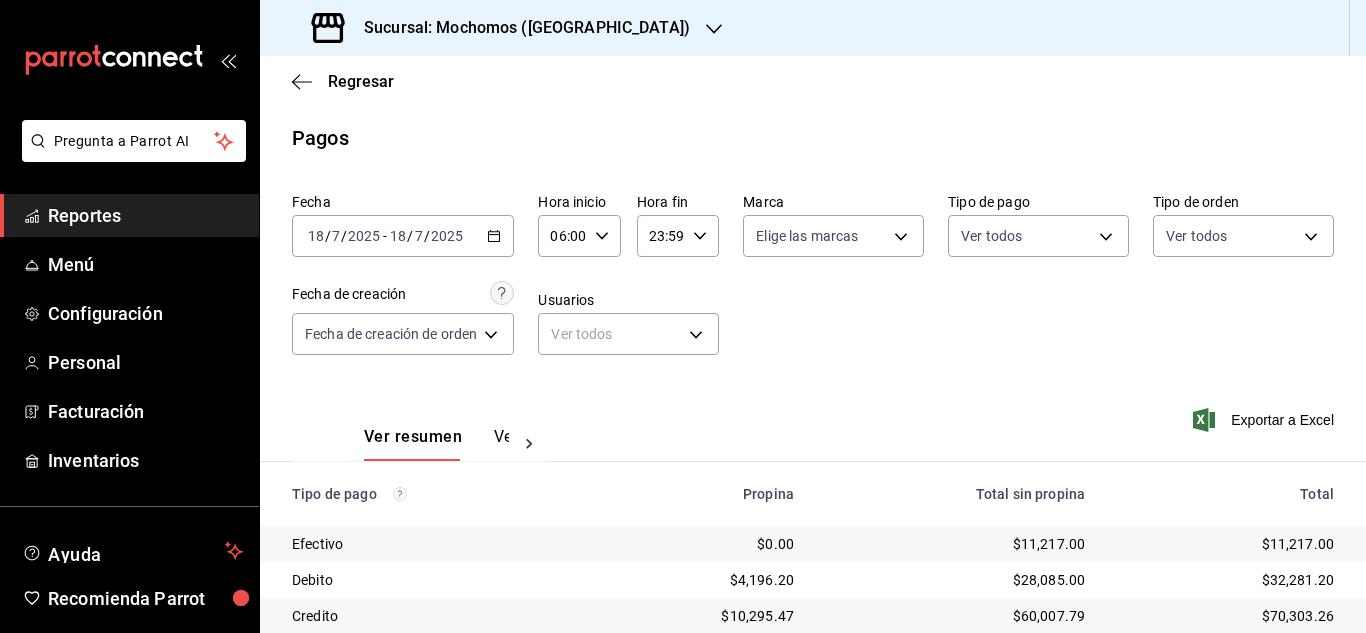 scroll, scrollTop: 0, scrollLeft: 0, axis: both 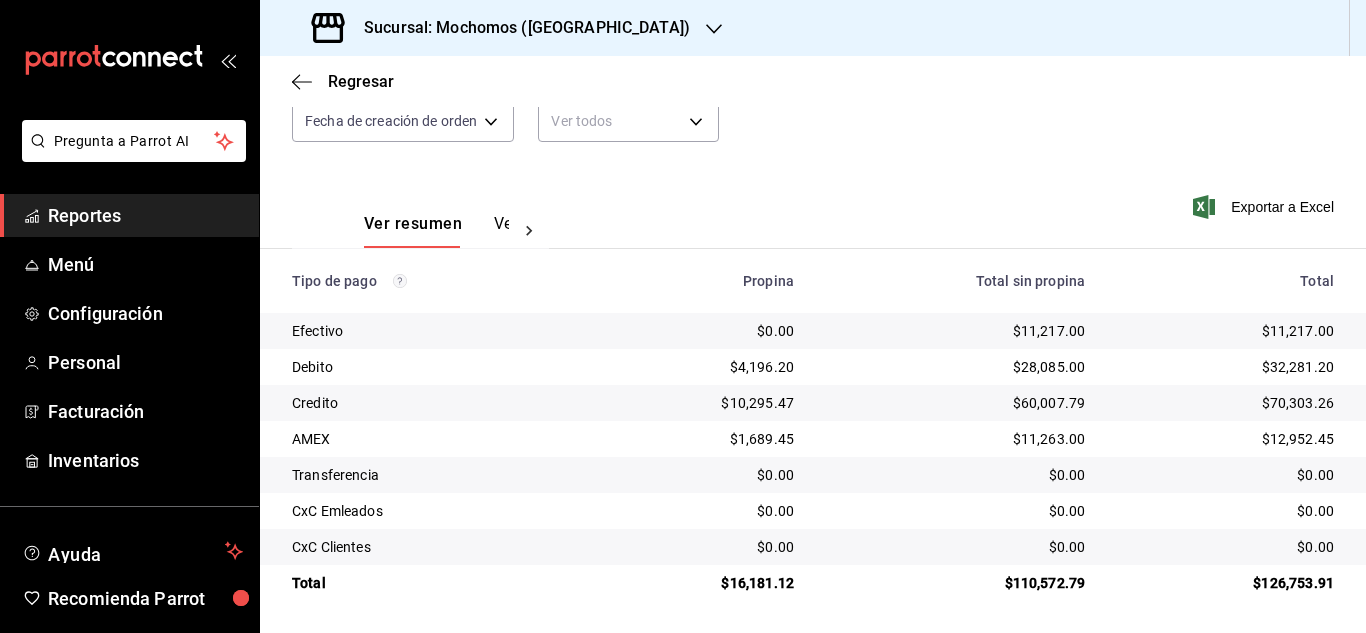 click on "Reportes" at bounding box center (129, 215) 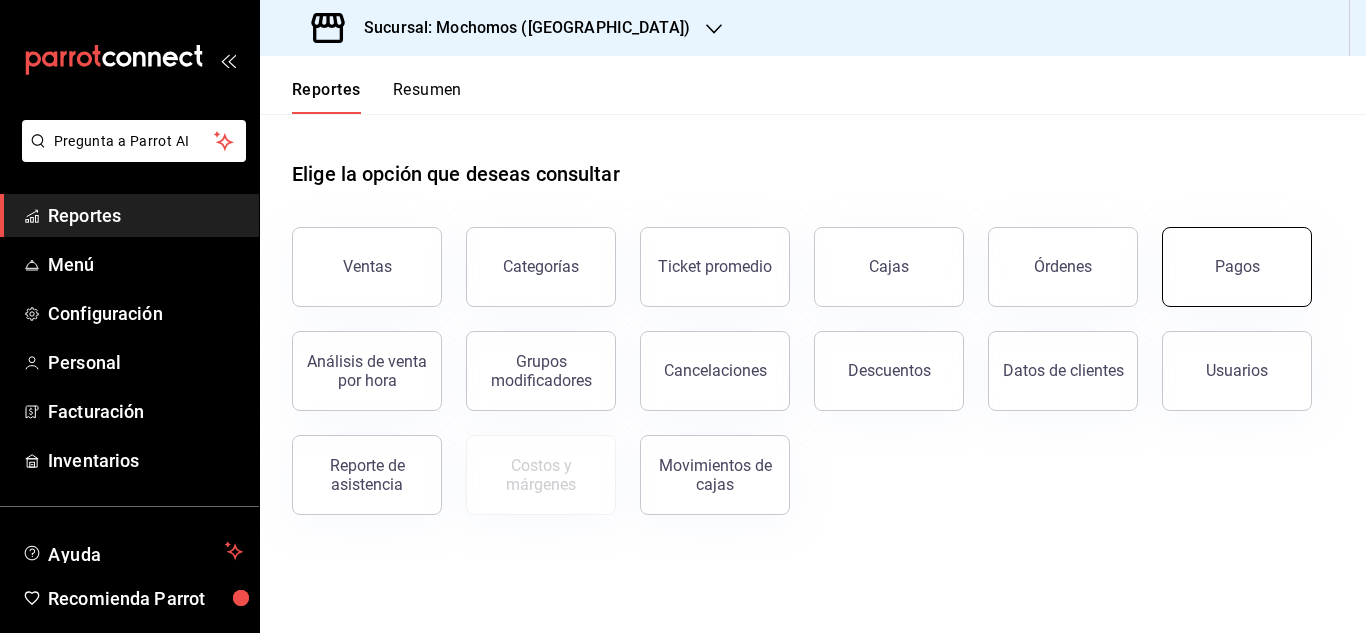 click on "Pagos" at bounding box center (1237, 267) 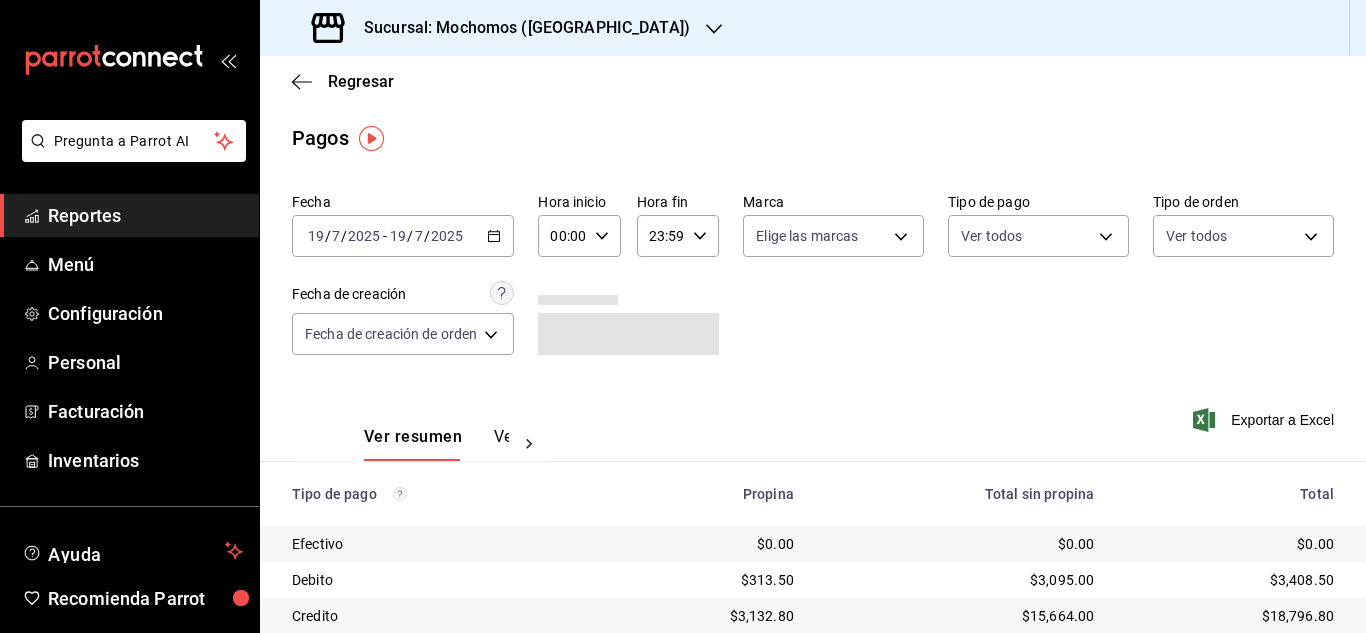 click on "Fecha [DATE] [DATE] - [DATE] [DATE] Hora inicio 00:00 Hora inicio Hora fin 23:59 Hora fin Marca Elige las marcas Tipo de pago Ver todos Tipo de orden Ver todos Fecha de creación   Fecha de creación de orden ORDER" at bounding box center (813, 282) 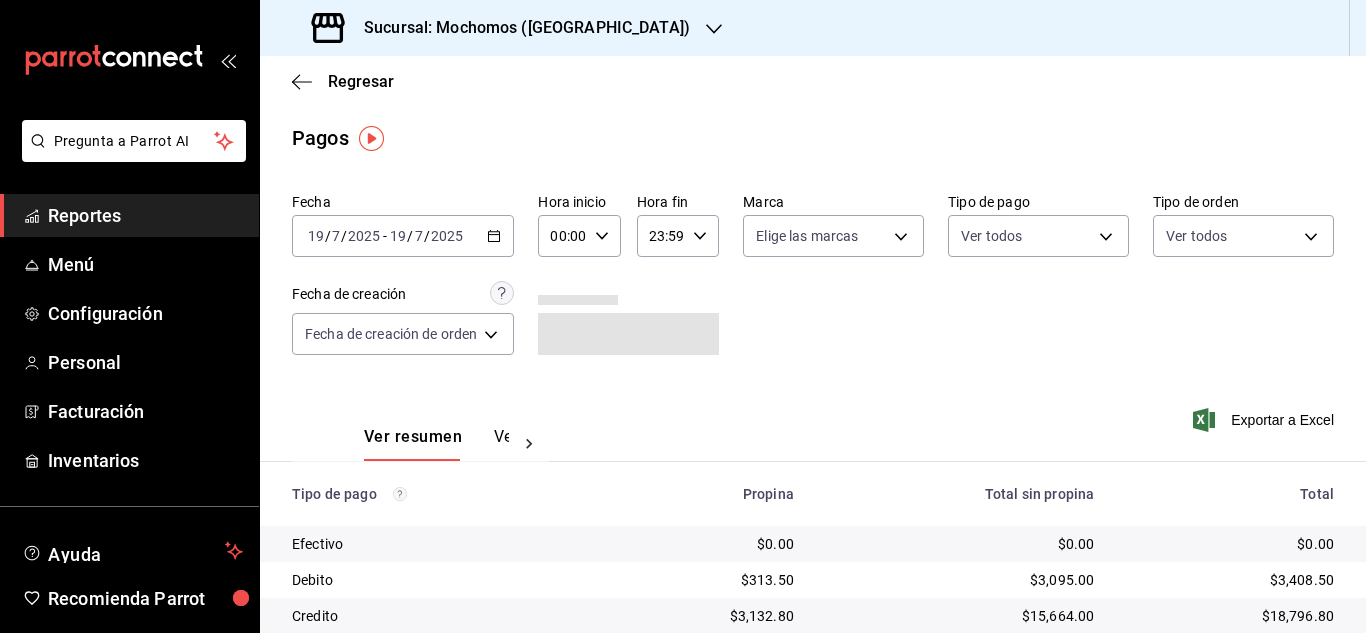 click 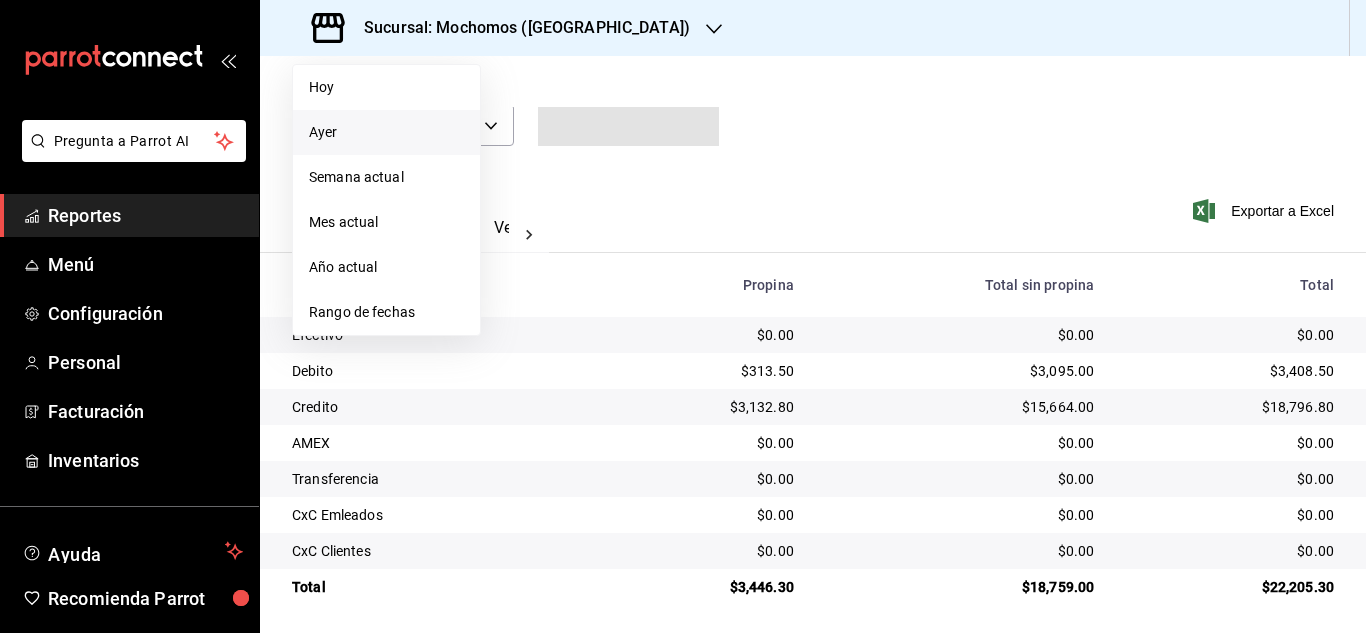 scroll, scrollTop: 214, scrollLeft: 0, axis: vertical 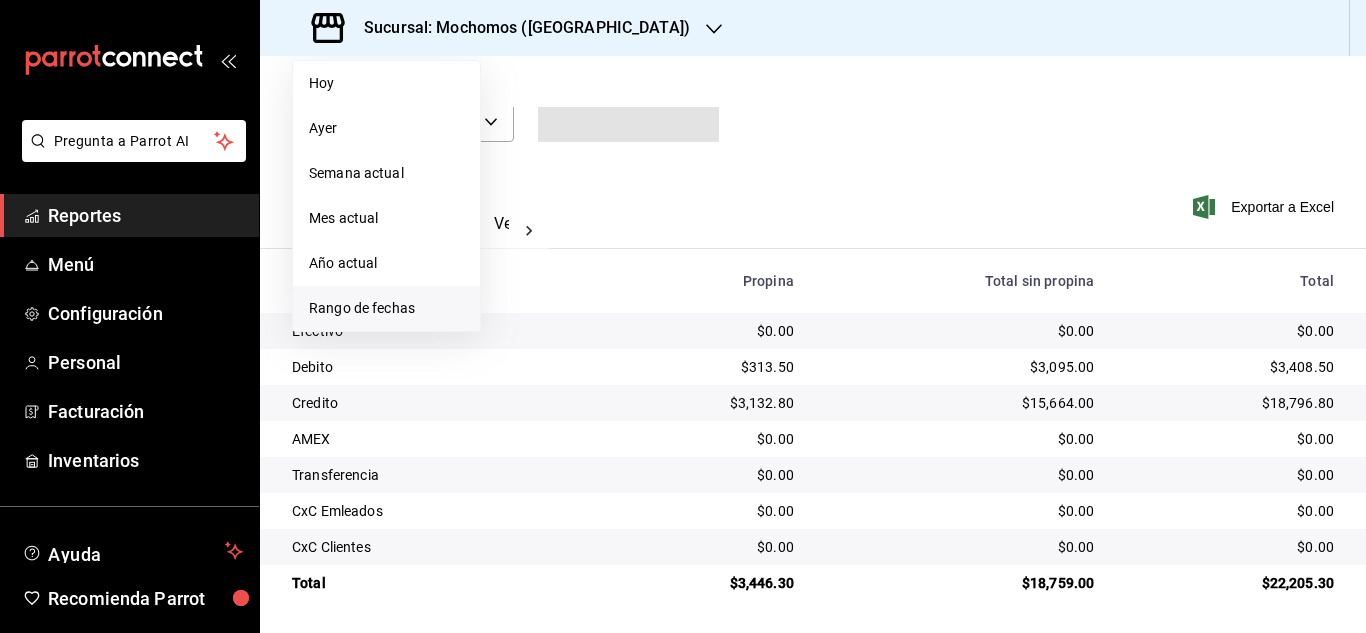click on "Rango de fechas" at bounding box center (386, 308) 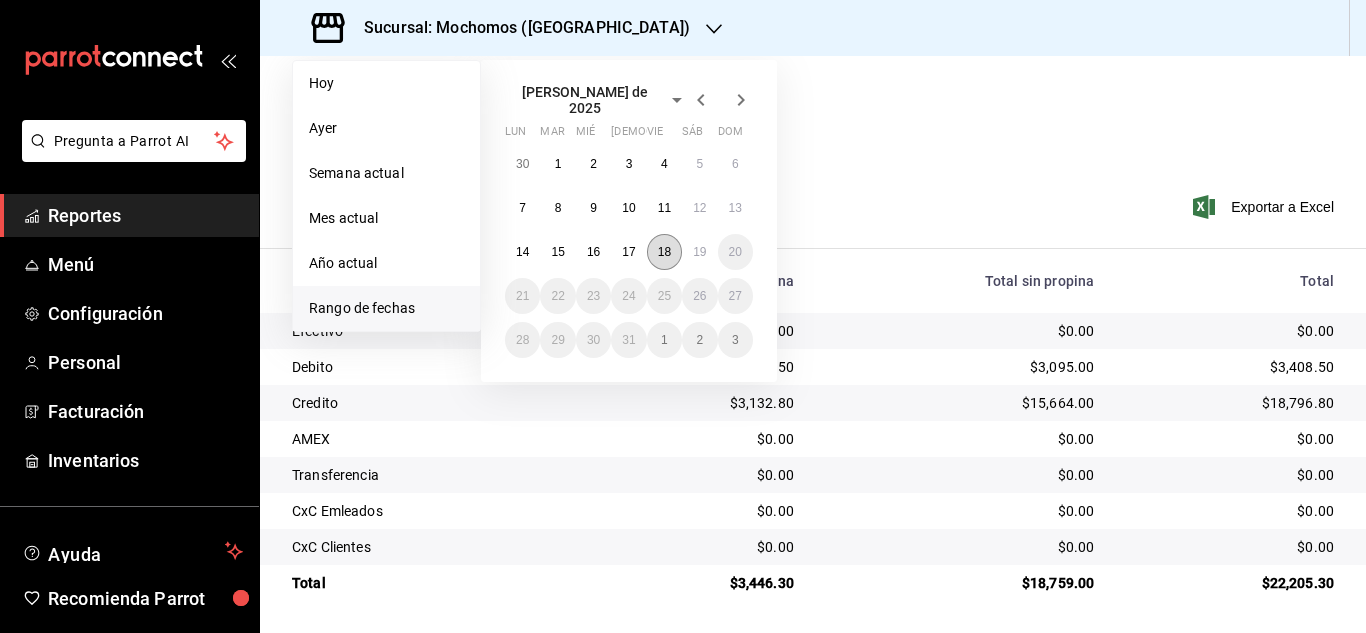 click on "18" at bounding box center (664, 252) 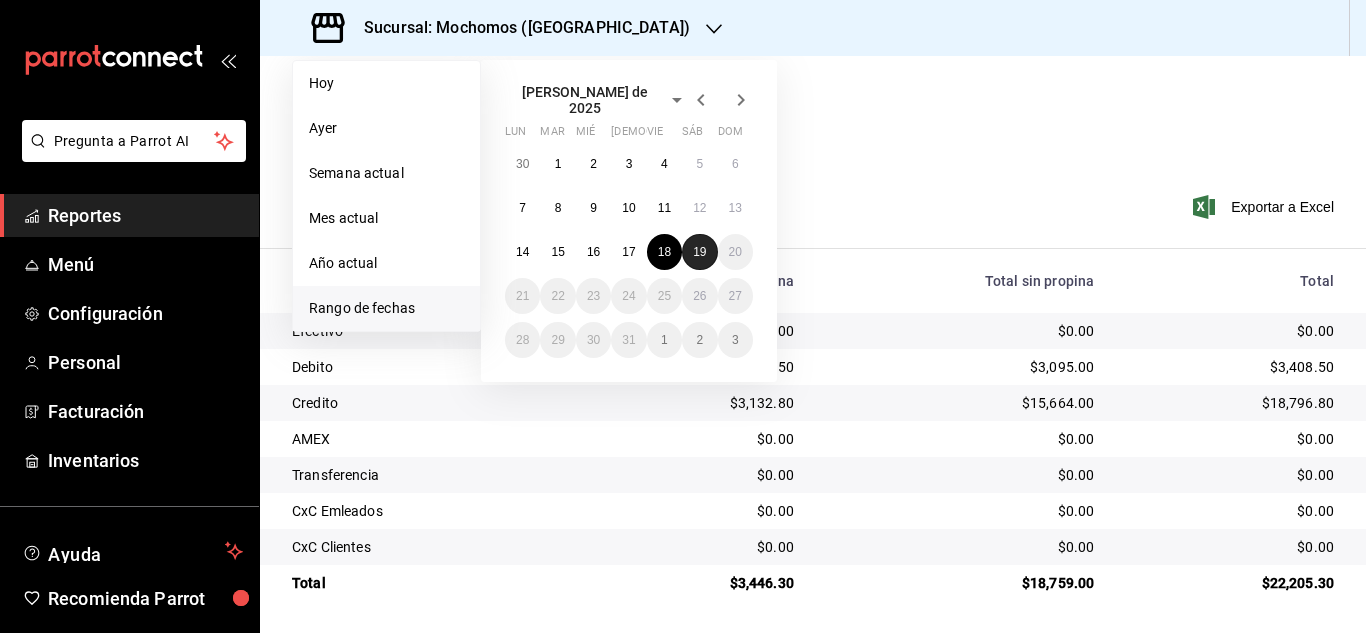 click on "19" at bounding box center [699, 252] 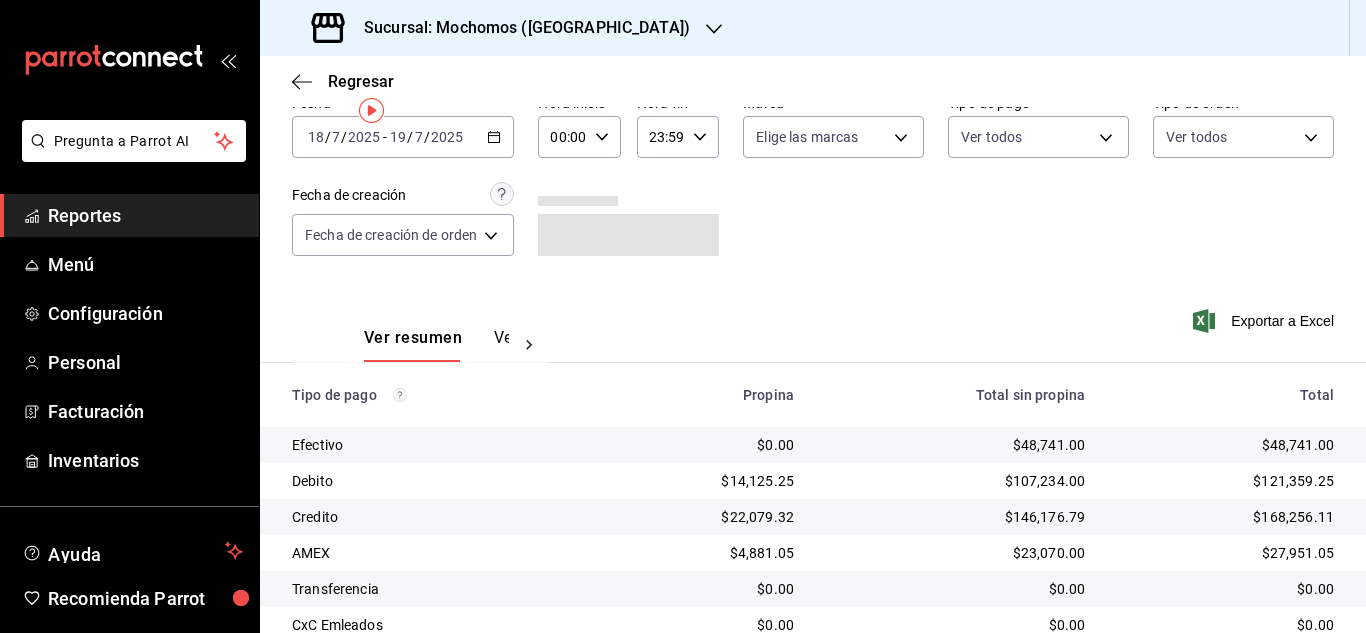 scroll, scrollTop: 0, scrollLeft: 0, axis: both 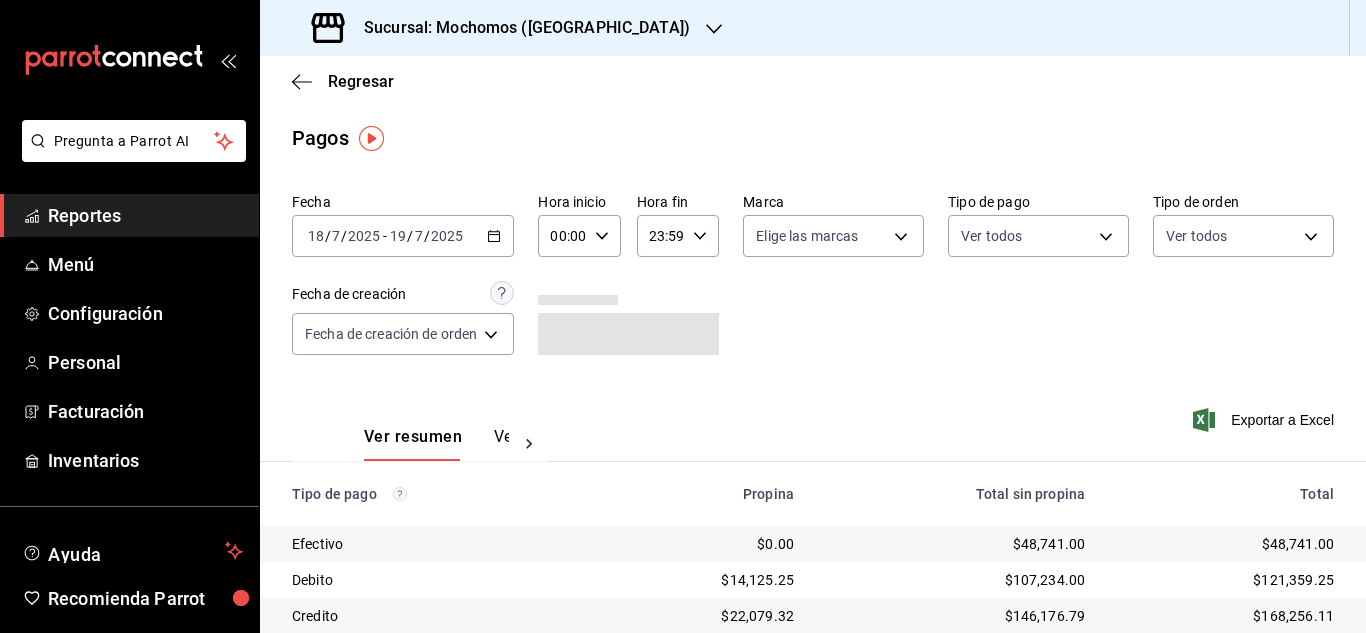 click 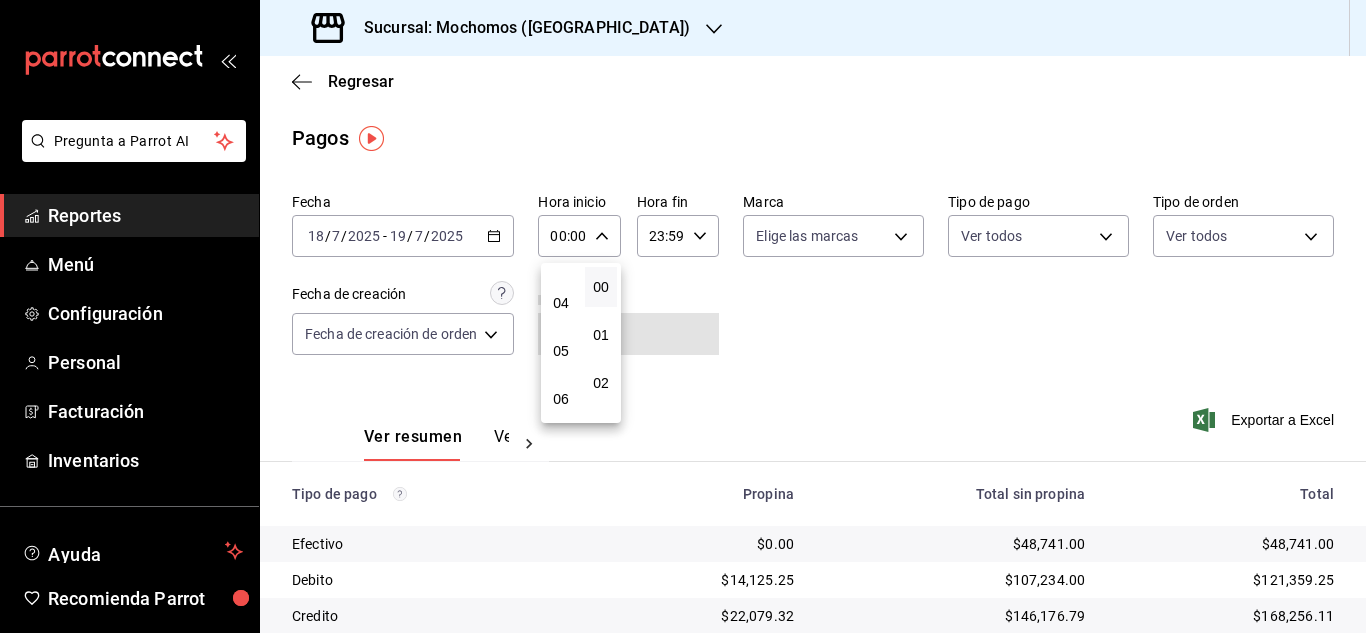 scroll, scrollTop: 200, scrollLeft: 0, axis: vertical 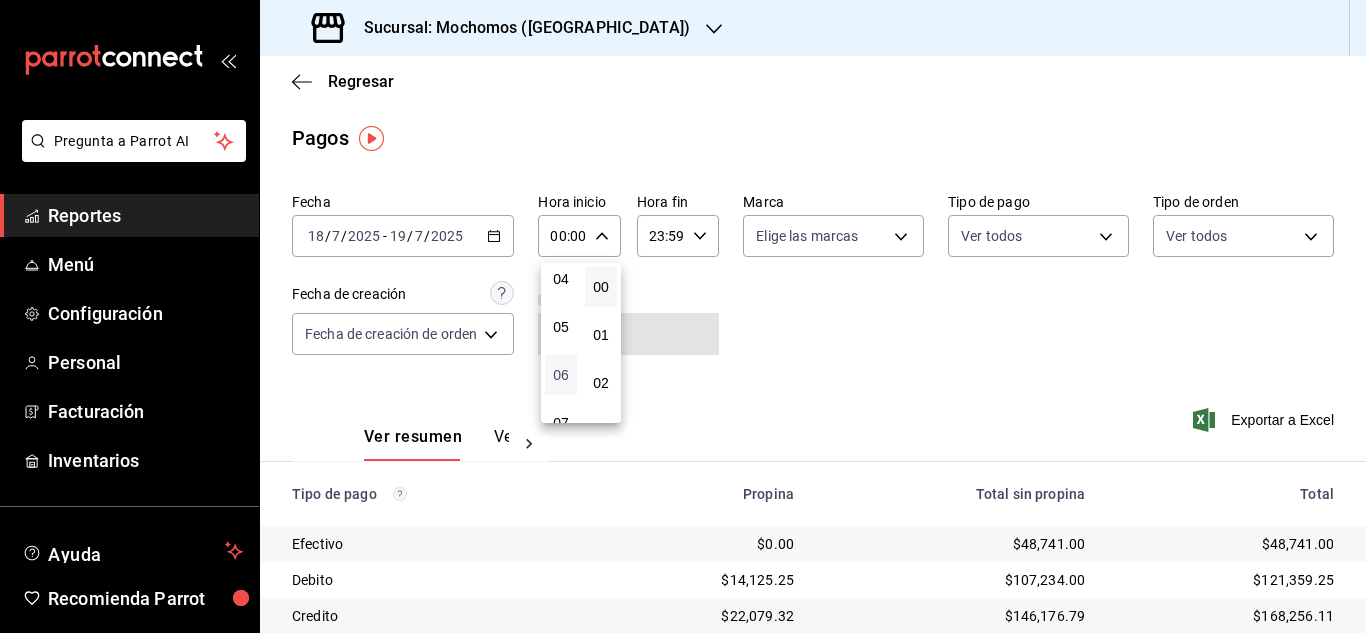 click on "06" at bounding box center [561, 375] 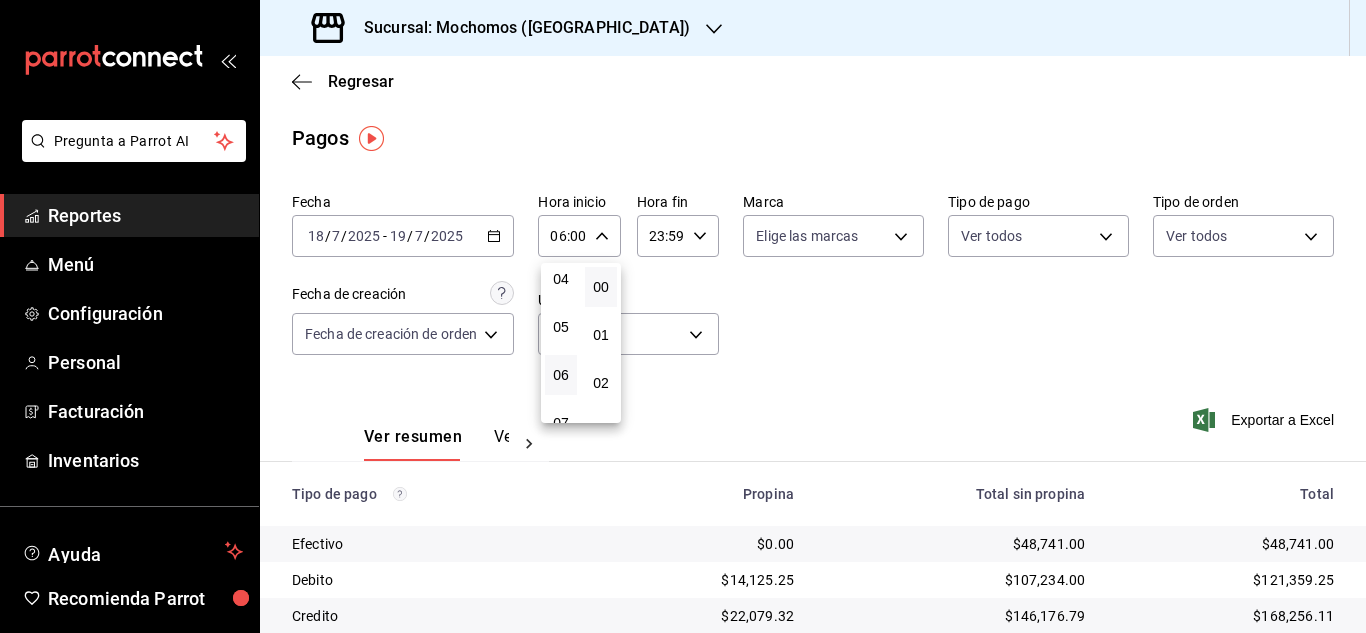 drag, startPoint x: 1364, startPoint y: 446, endPoint x: 1364, endPoint y: 473, distance: 27 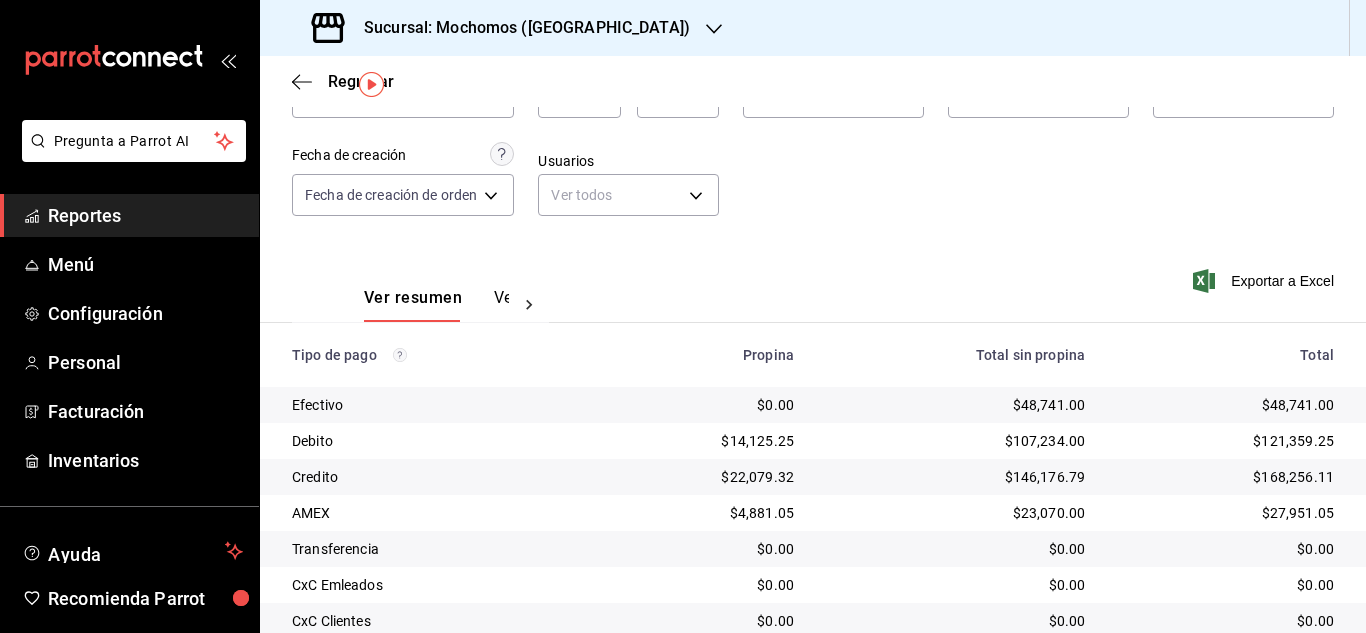 scroll, scrollTop: 214, scrollLeft: 0, axis: vertical 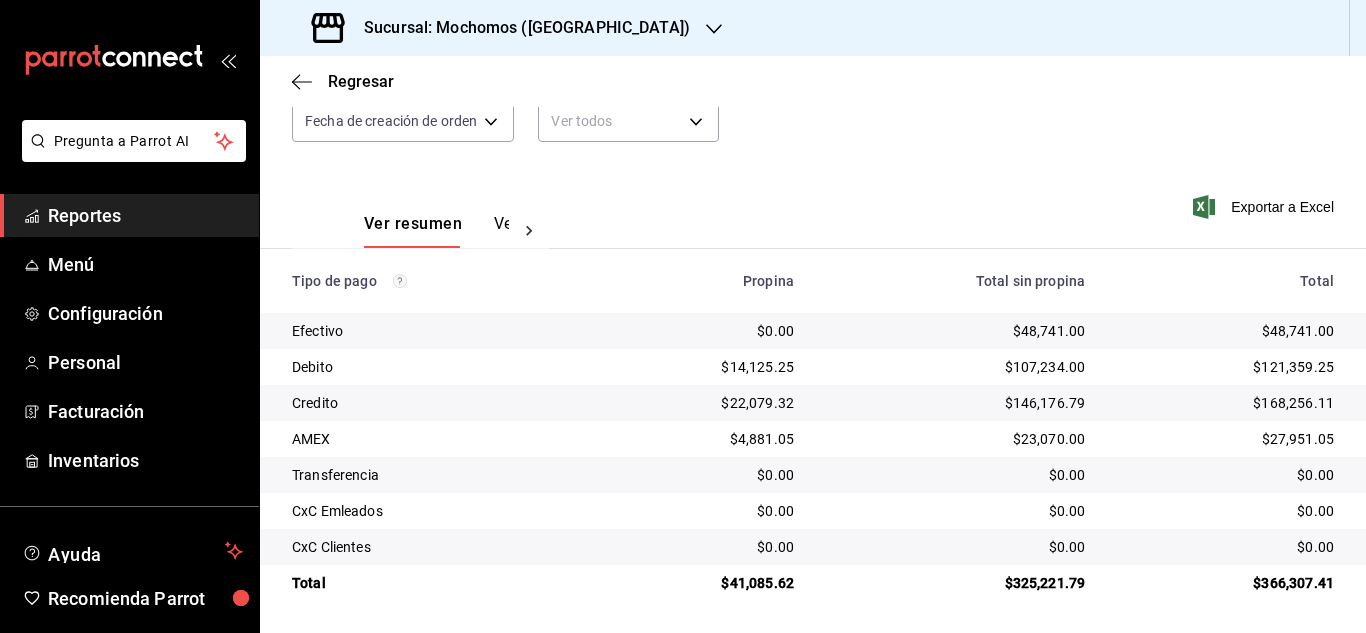 type 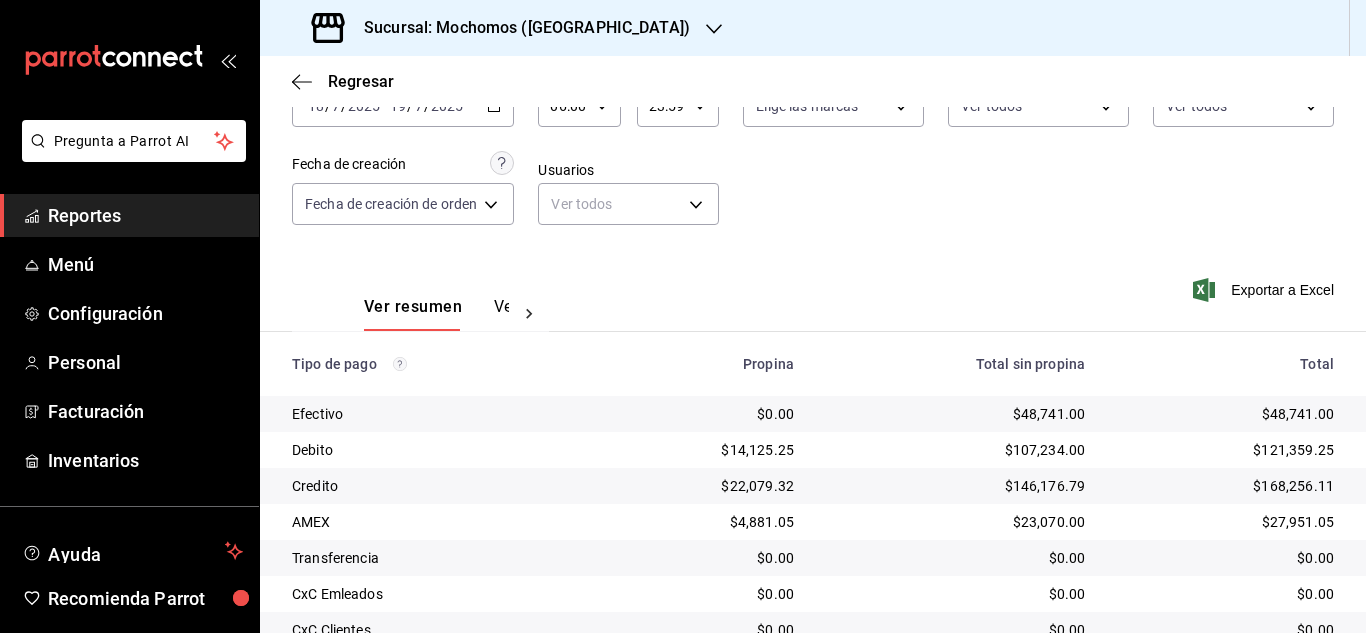 scroll, scrollTop: 0, scrollLeft: 0, axis: both 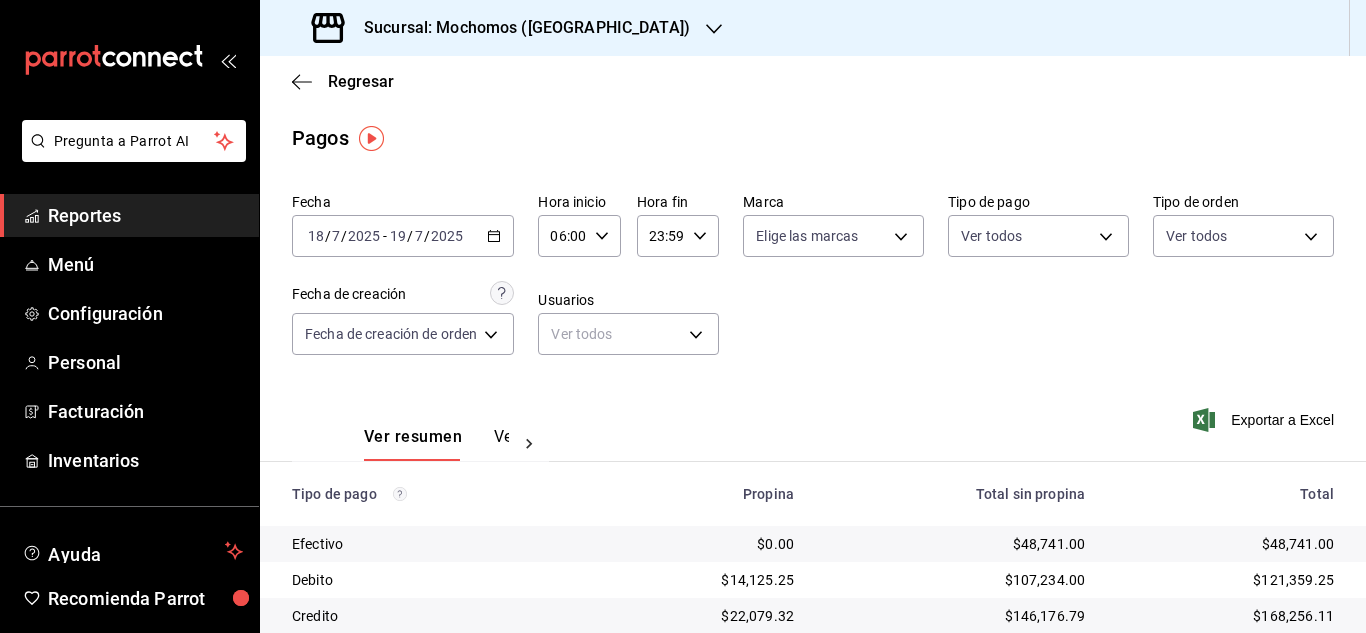 click on "Reportes" at bounding box center (145, 215) 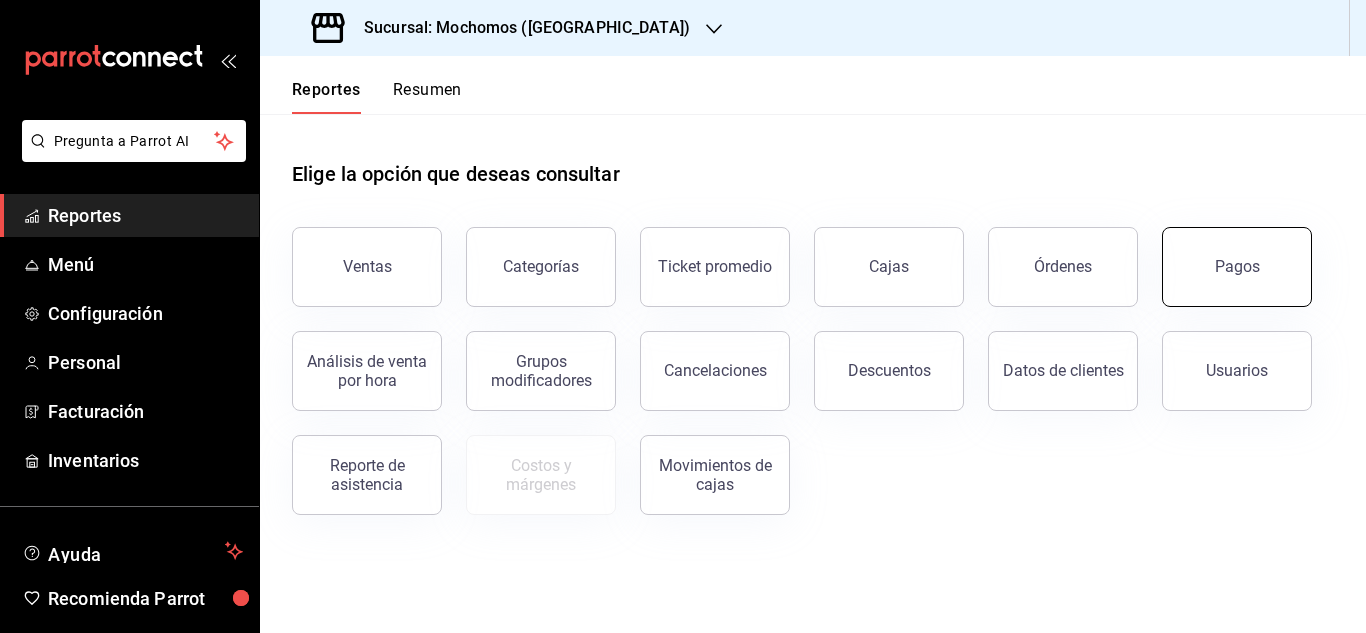 click on "Pagos" at bounding box center (1237, 267) 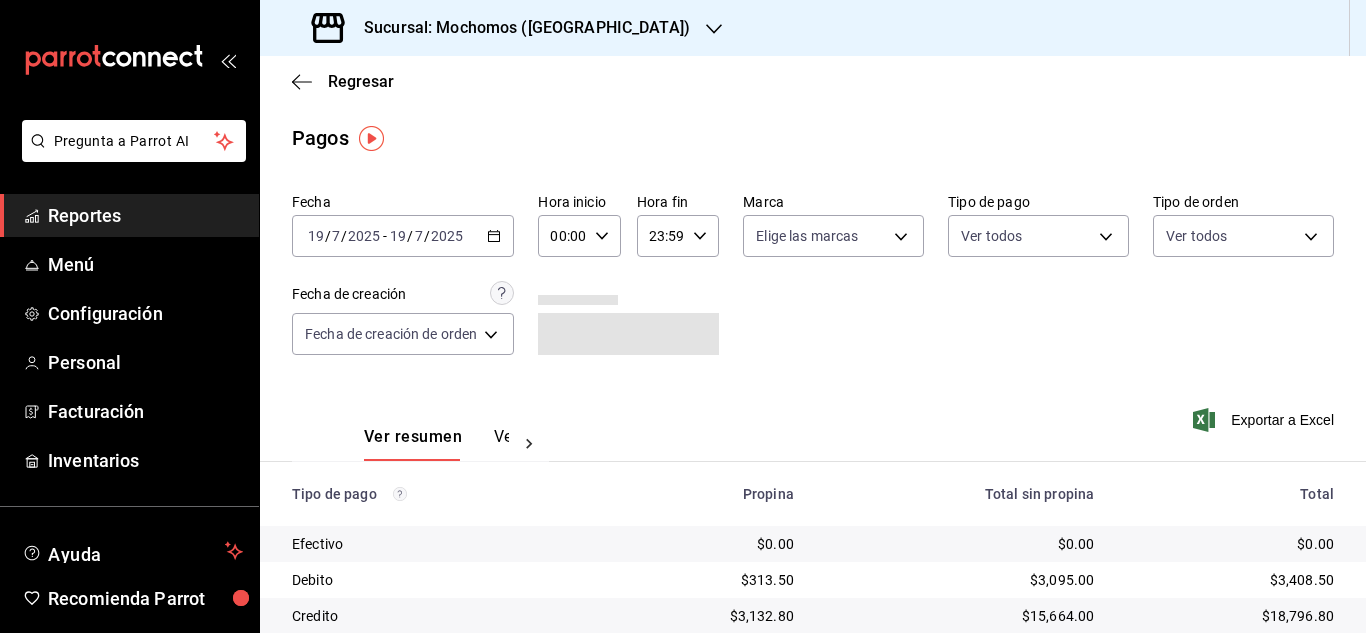 click on "[DATE] [DATE] - [DATE] [DATE]" at bounding box center [403, 236] 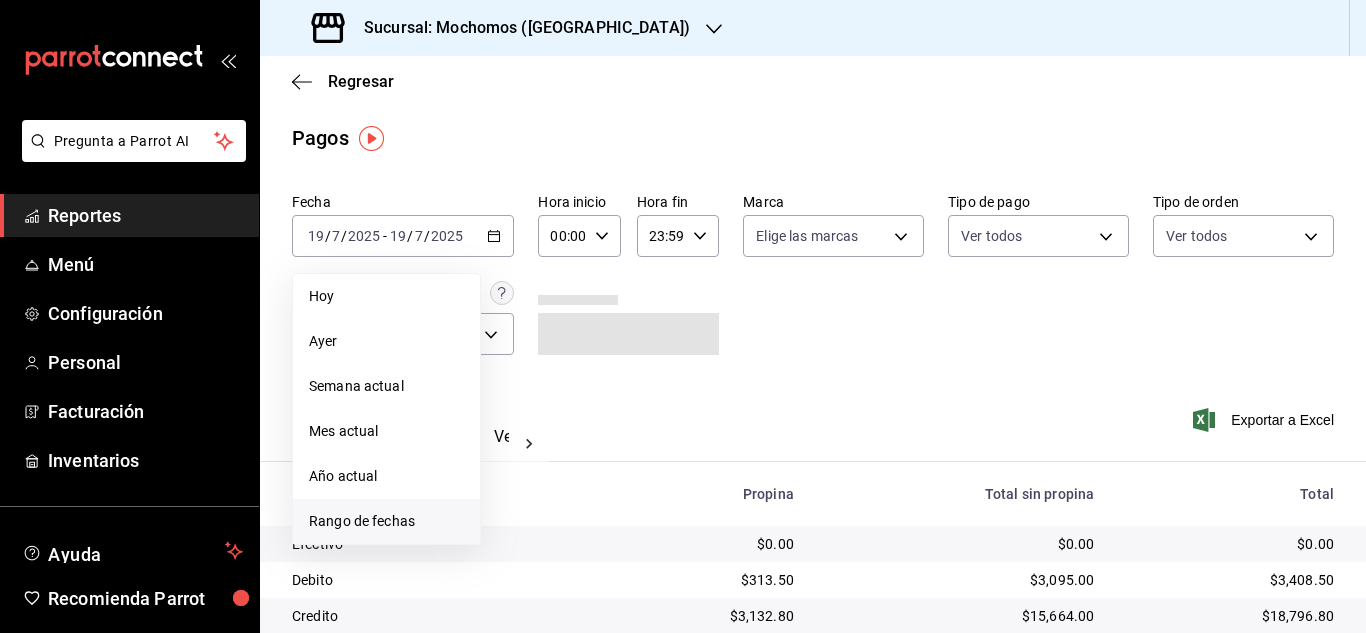 click on "Rango de fechas" at bounding box center [386, 521] 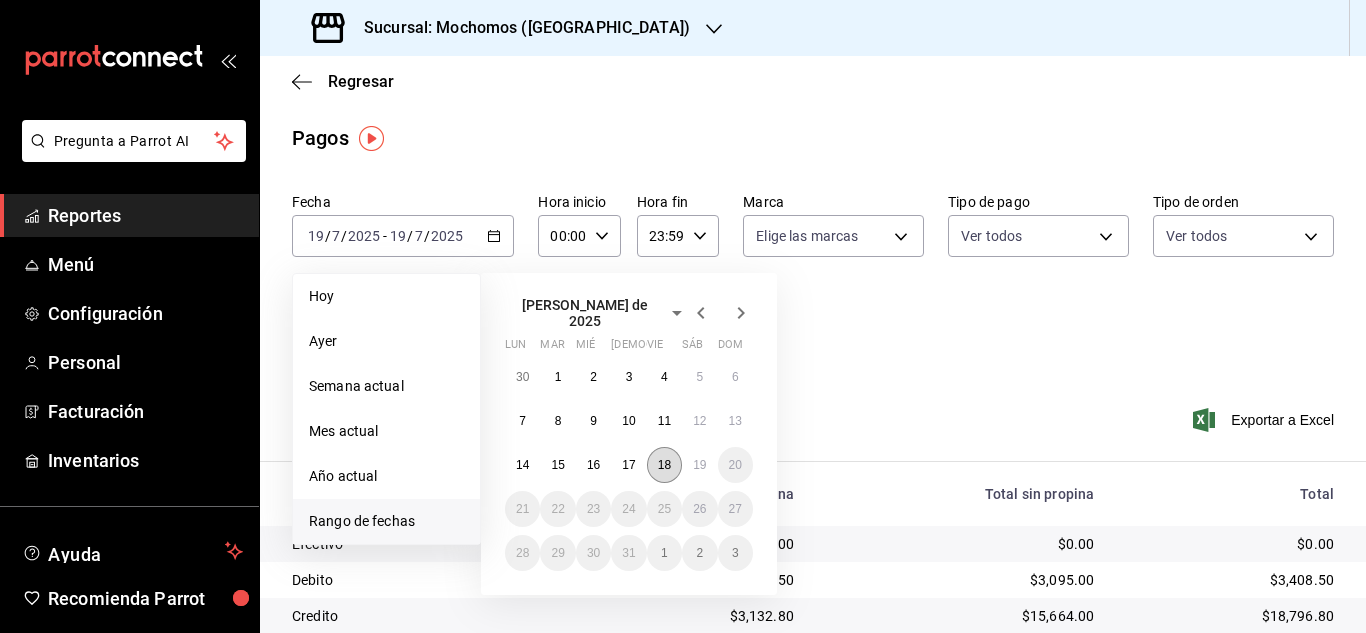 click on "18" at bounding box center [664, 465] 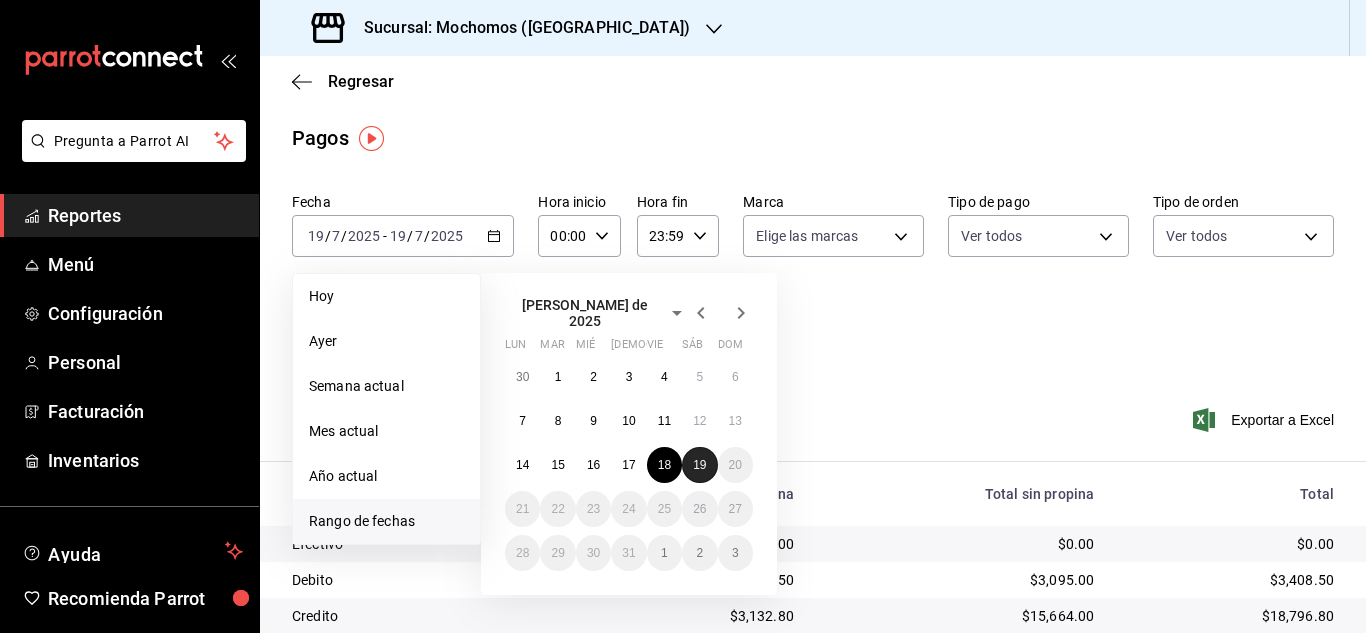 click on "19" at bounding box center (699, 465) 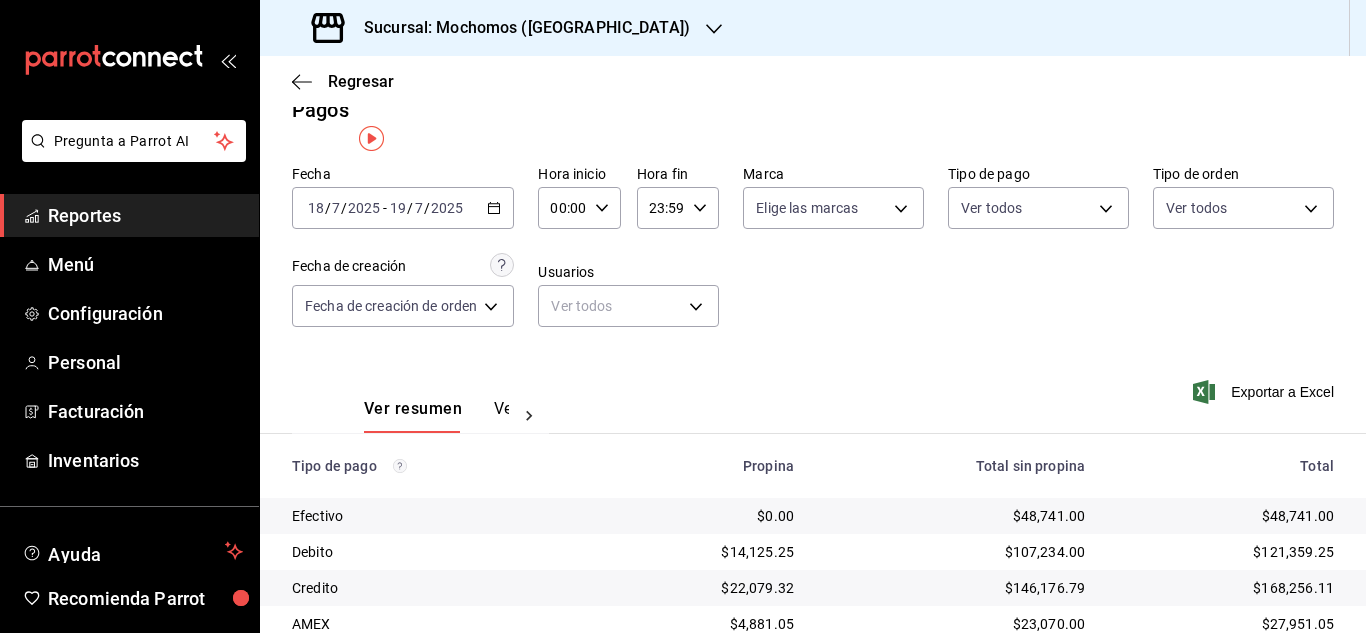 scroll, scrollTop: 0, scrollLeft: 0, axis: both 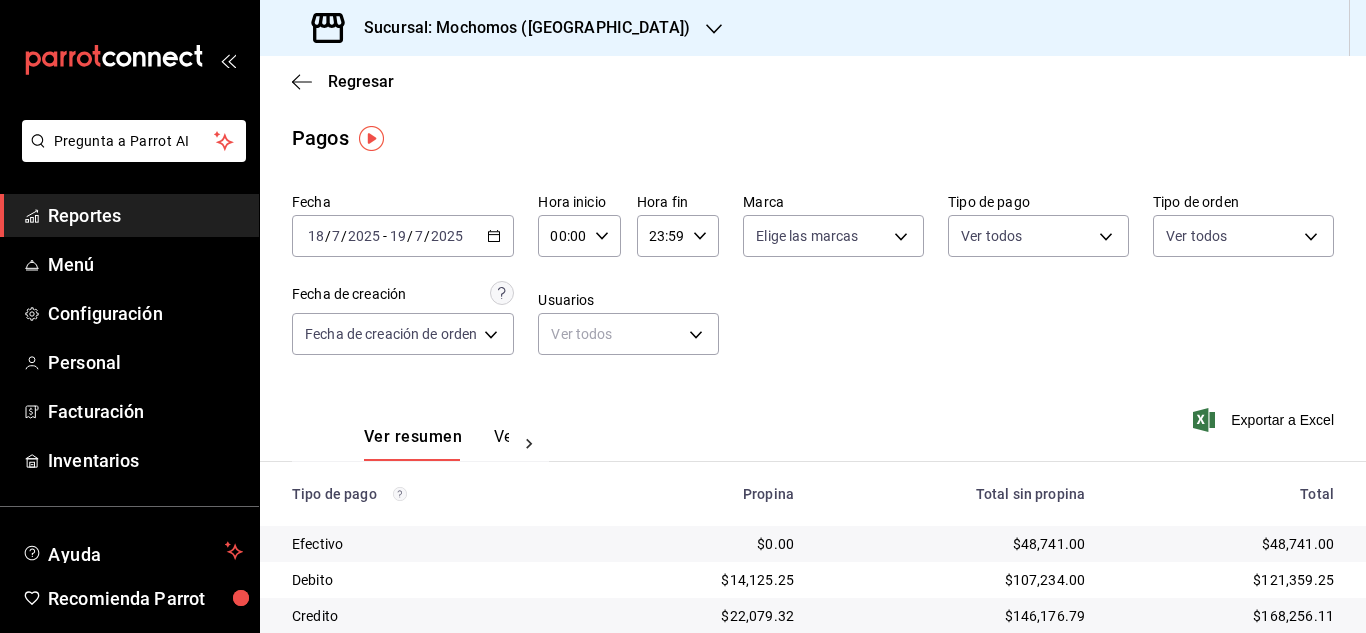 click 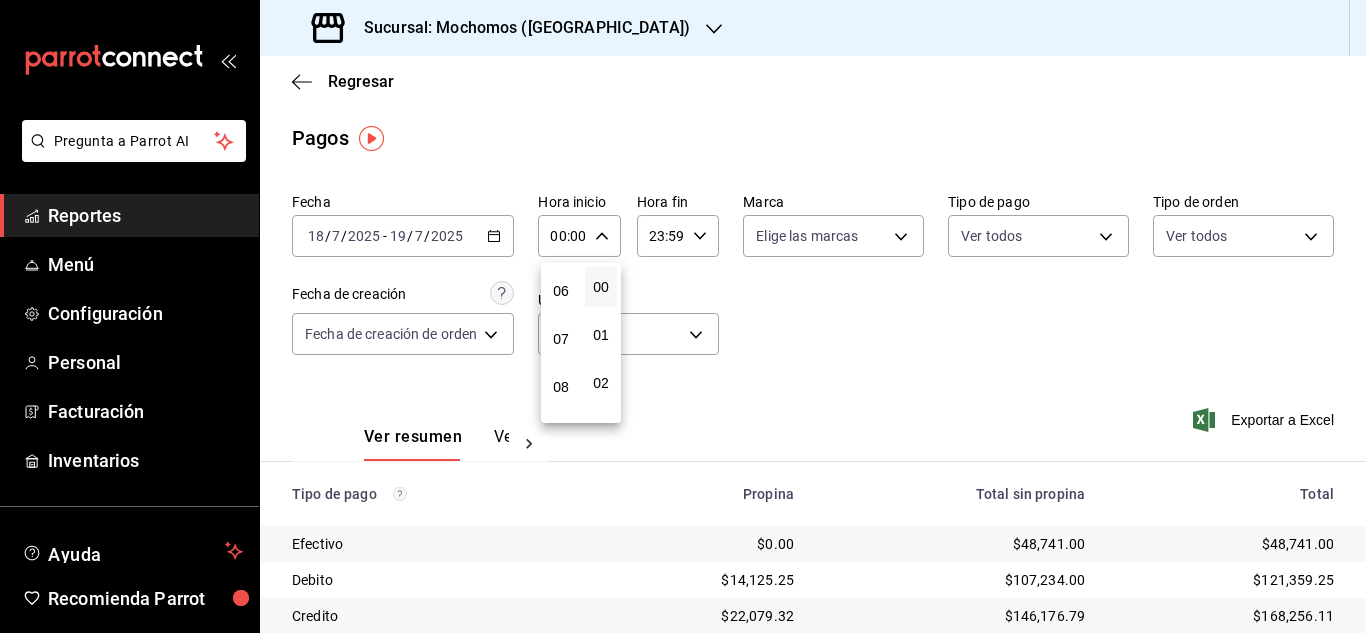 scroll, scrollTop: 300, scrollLeft: 0, axis: vertical 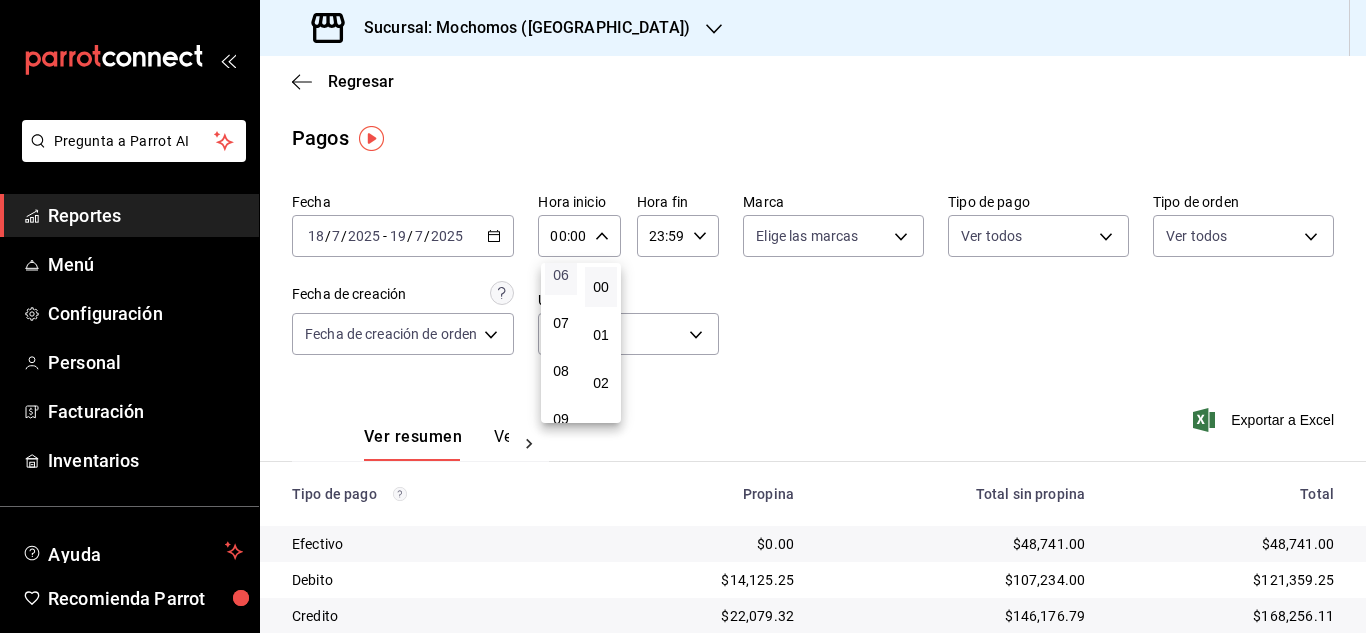 click on "06" at bounding box center [561, 275] 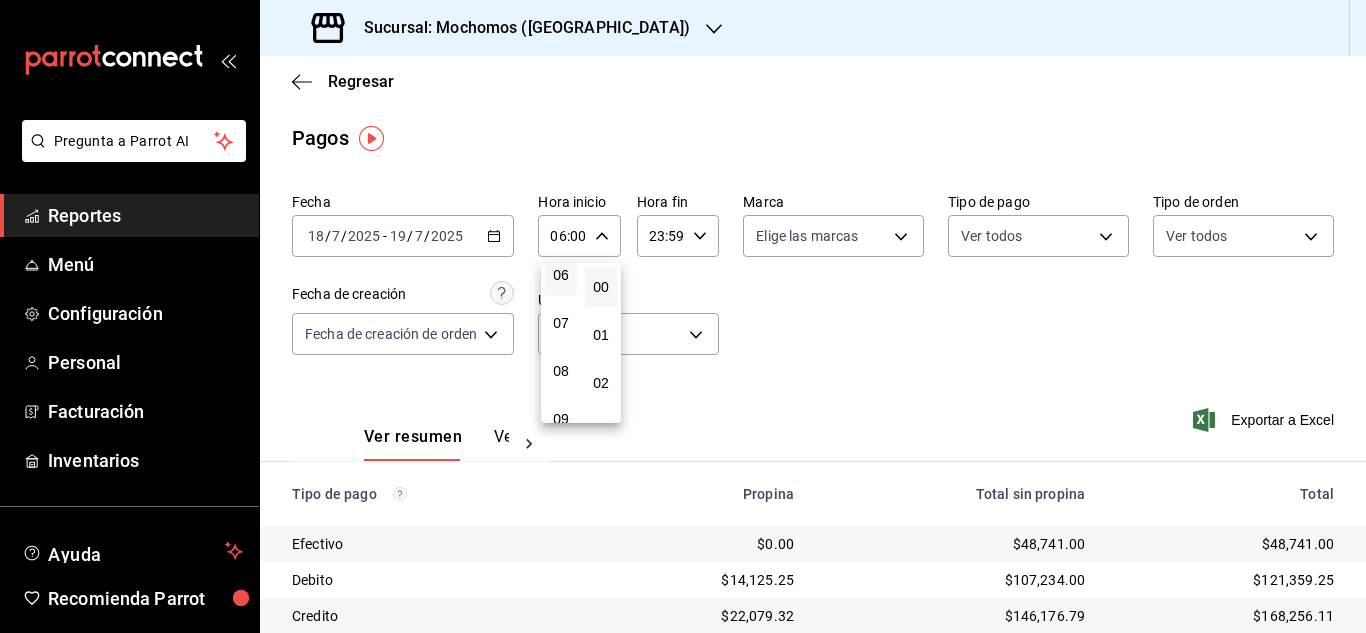 drag, startPoint x: 1360, startPoint y: 397, endPoint x: 1365, endPoint y: 550, distance: 153.08168 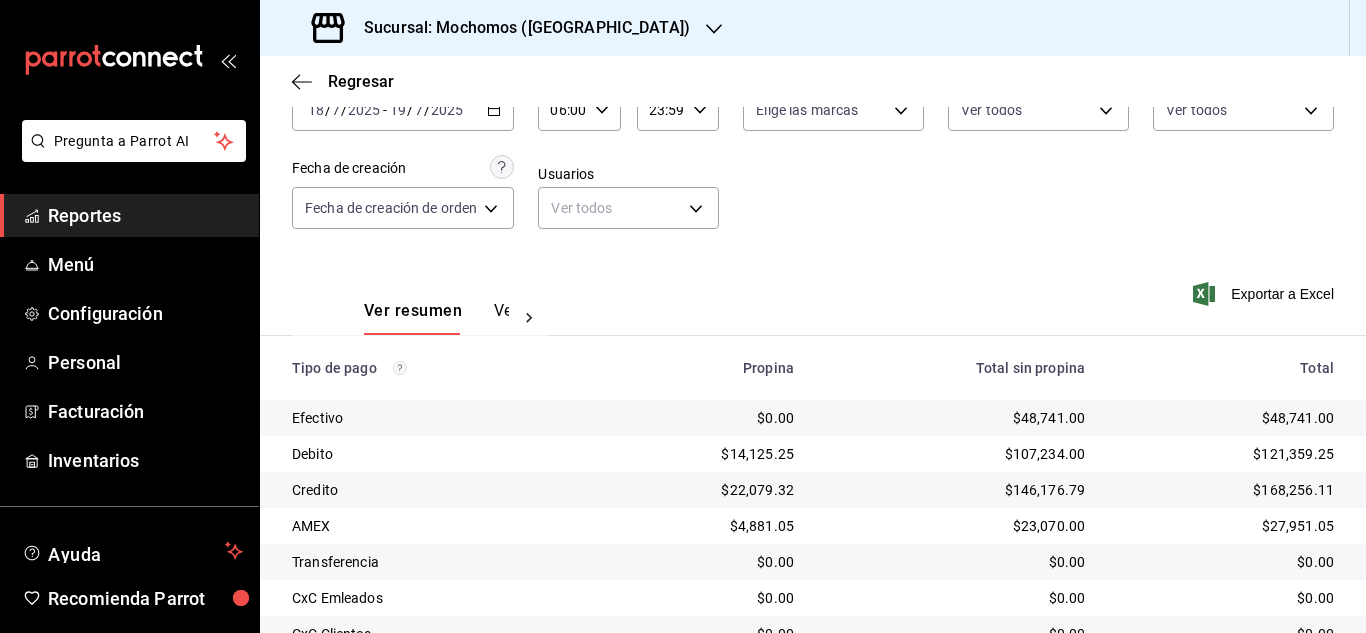 scroll, scrollTop: 214, scrollLeft: 0, axis: vertical 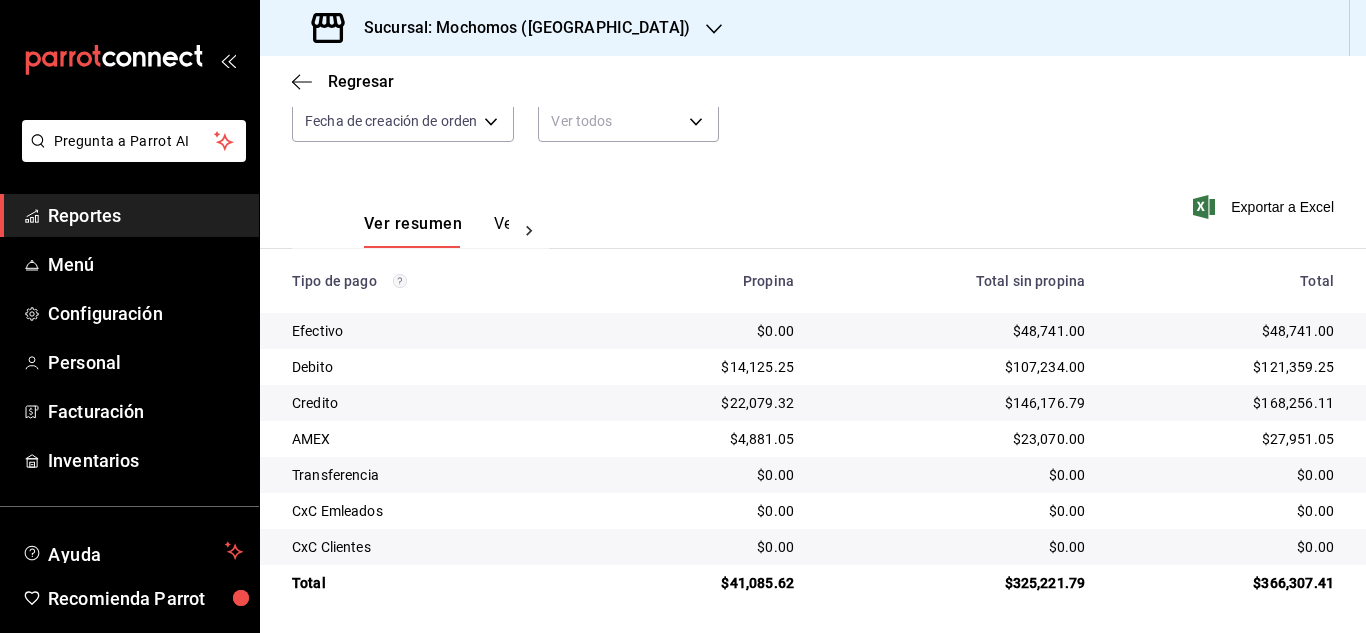 type 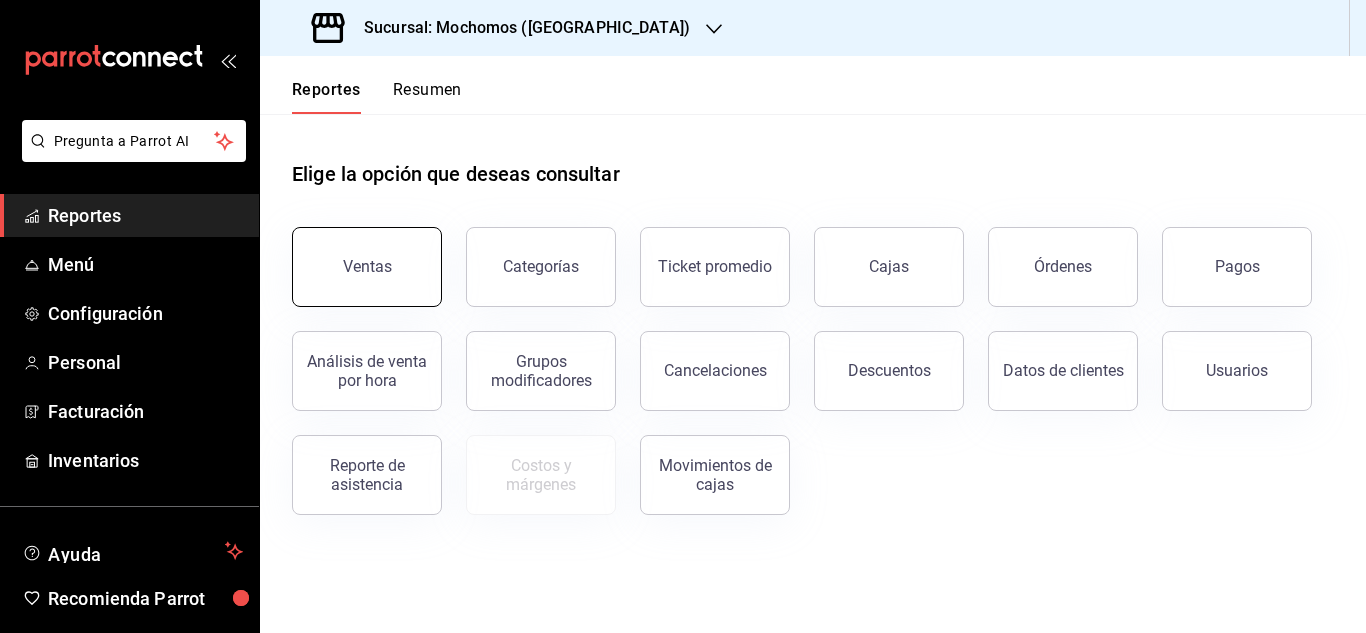 click on "Ventas" at bounding box center [367, 266] 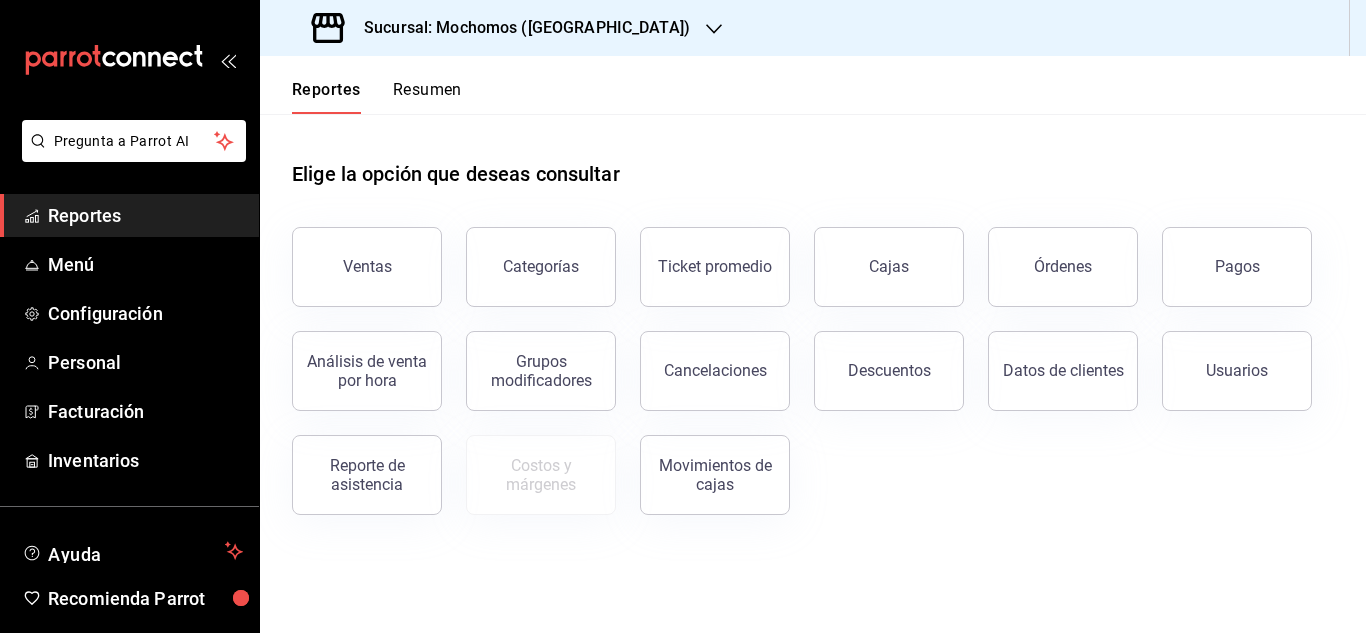 click on "Pregunta a Parrot AI Reportes   Menú   Configuración   Personal   Facturación   Inventarios   Ayuda Recomienda Parrot   [PERSON_NAME]   Sugerir nueva función   Sucursal: Mochomos ([GEOGRAPHIC_DATA]) Reportes Resumen Elige la opción que deseas consultar Ventas Categorías Ticket promedio Cajas Órdenes Pagos Análisis de venta por hora Grupos modificadores Cancelaciones Descuentos Datos de clientes Usuarios Reporte de asistencia Costos y márgenes Movimientos [PERSON_NAME] GANA 1 MES GRATIS EN TU SUSCRIPCIÓN AQUÍ ¿Recuerdas cómo empezó tu restaurante?
[PERSON_NAME] puedes ayudar a un colega a tener el mismo cambio que tú viviste.
Recomienda Parrot directamente desde tu Portal Administrador.
Es fácil y rápido.
🎁 Por cada restaurante que se una, ganas 1 mes gratis. Ver video tutorial Ir a video Pregunta a Parrot AI Reportes   Menú   Configuración   Personal   Facturación   Inventarios   Ayuda Recomienda Parrot   [PERSON_NAME]   Sugerir nueva función   Visitar centro de ayuda [PHONE_NUMBER] [PHONE_NUMBER]" at bounding box center (683, 316) 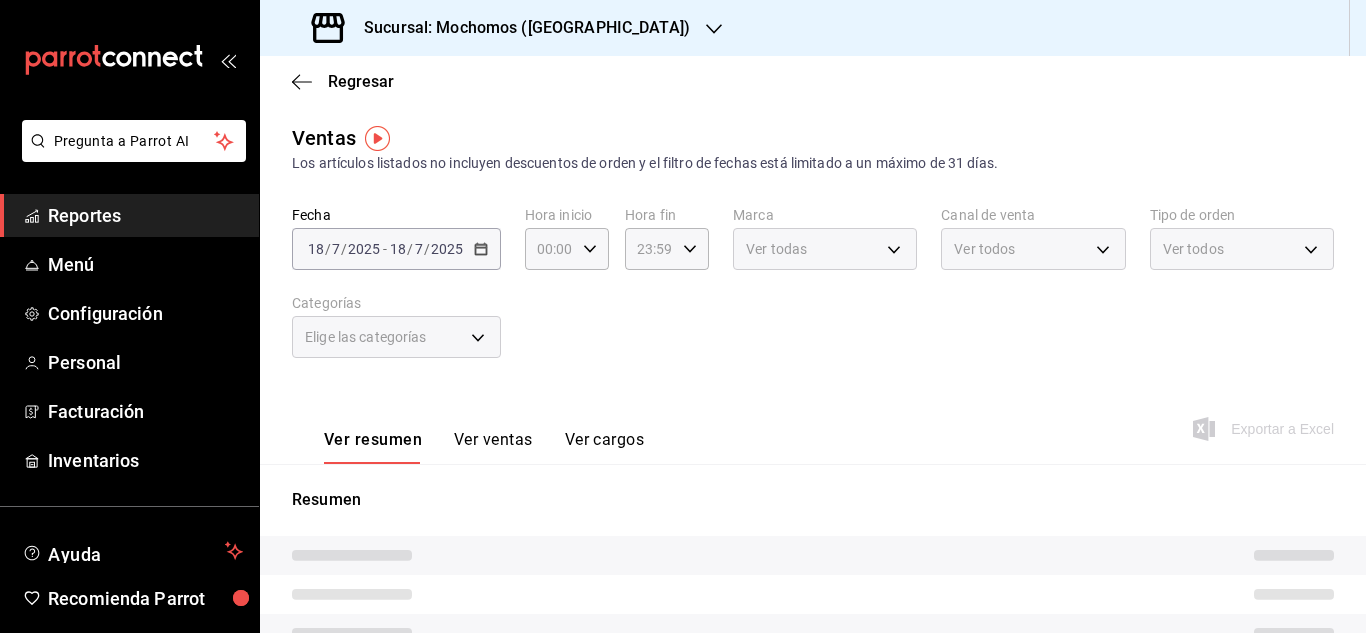 click on "[DATE] [DATE]" at bounding box center [344, 249] 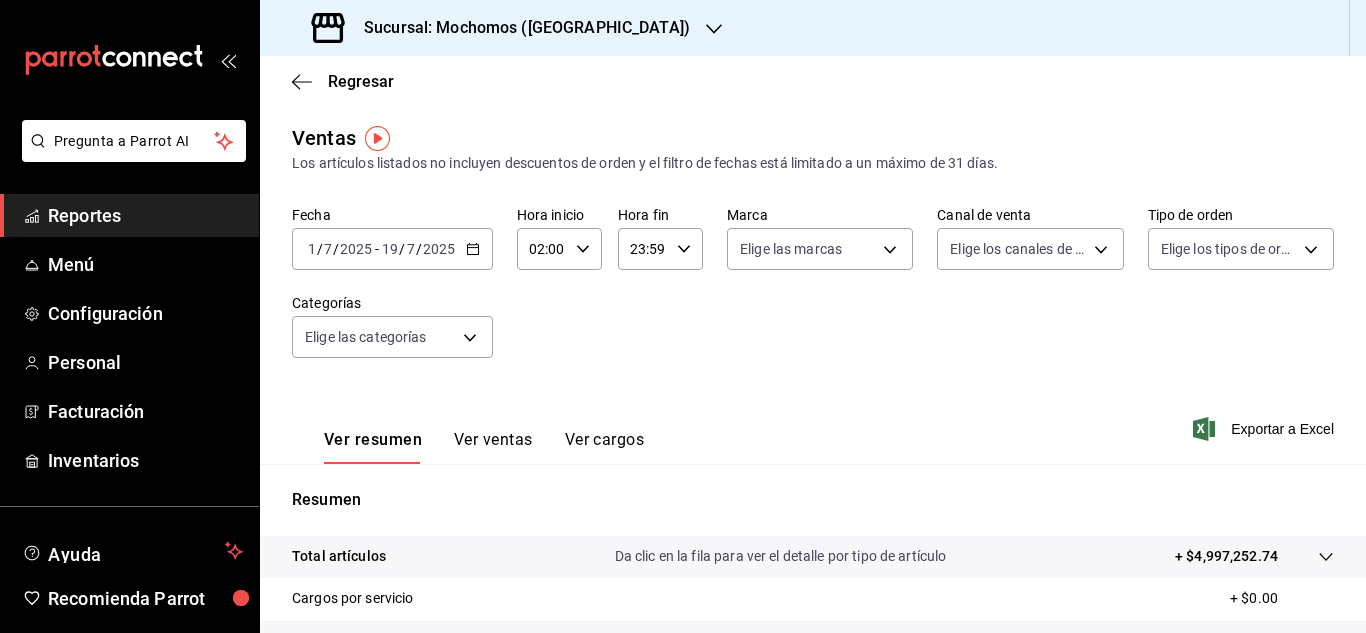 click on "1" at bounding box center (312, 249) 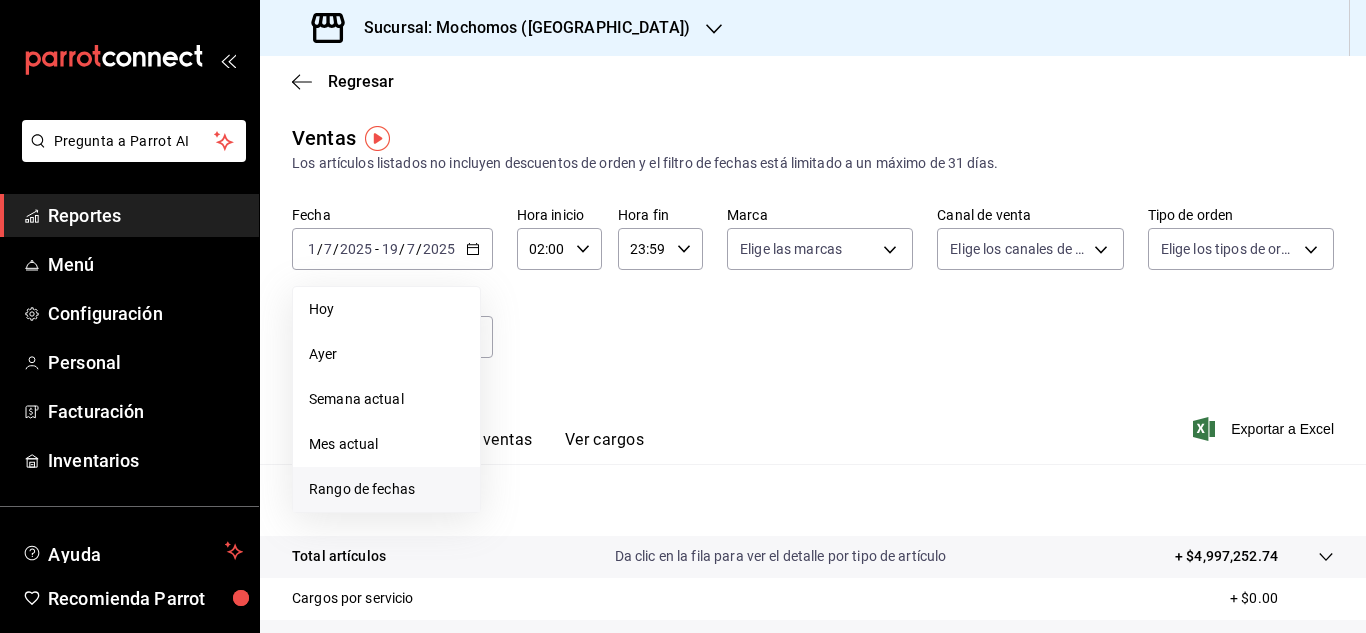click on "Rango de fechas" at bounding box center (386, 489) 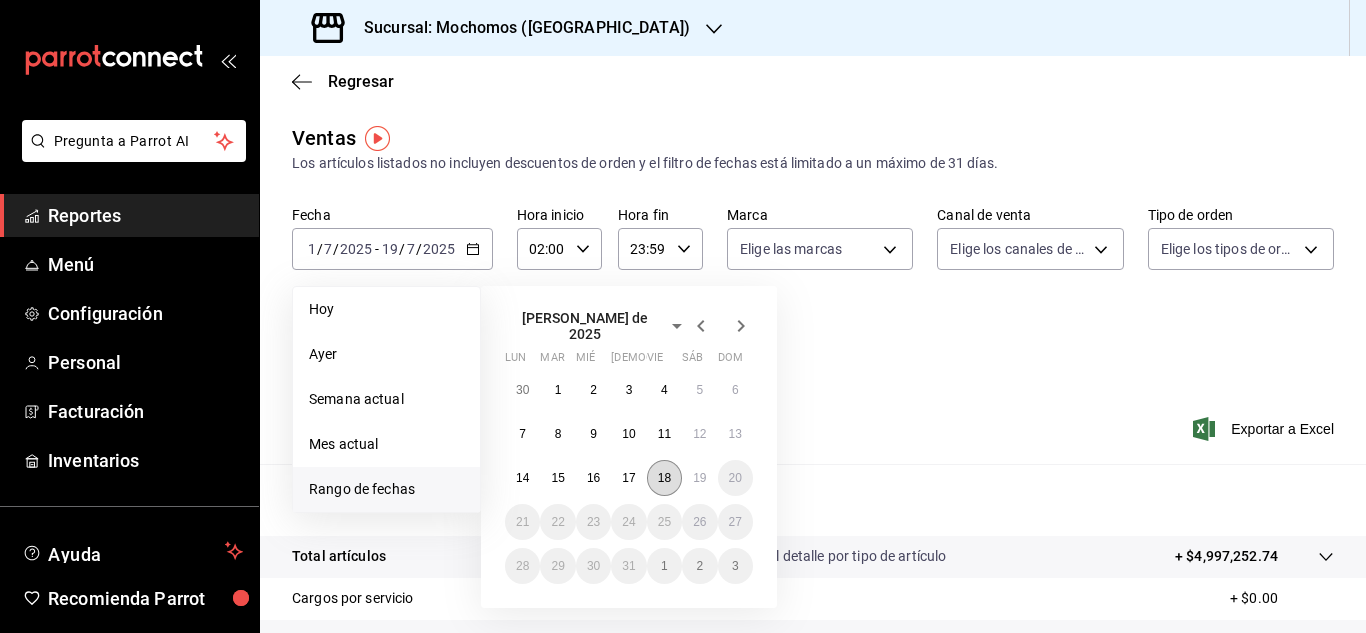 click on "18" at bounding box center [664, 478] 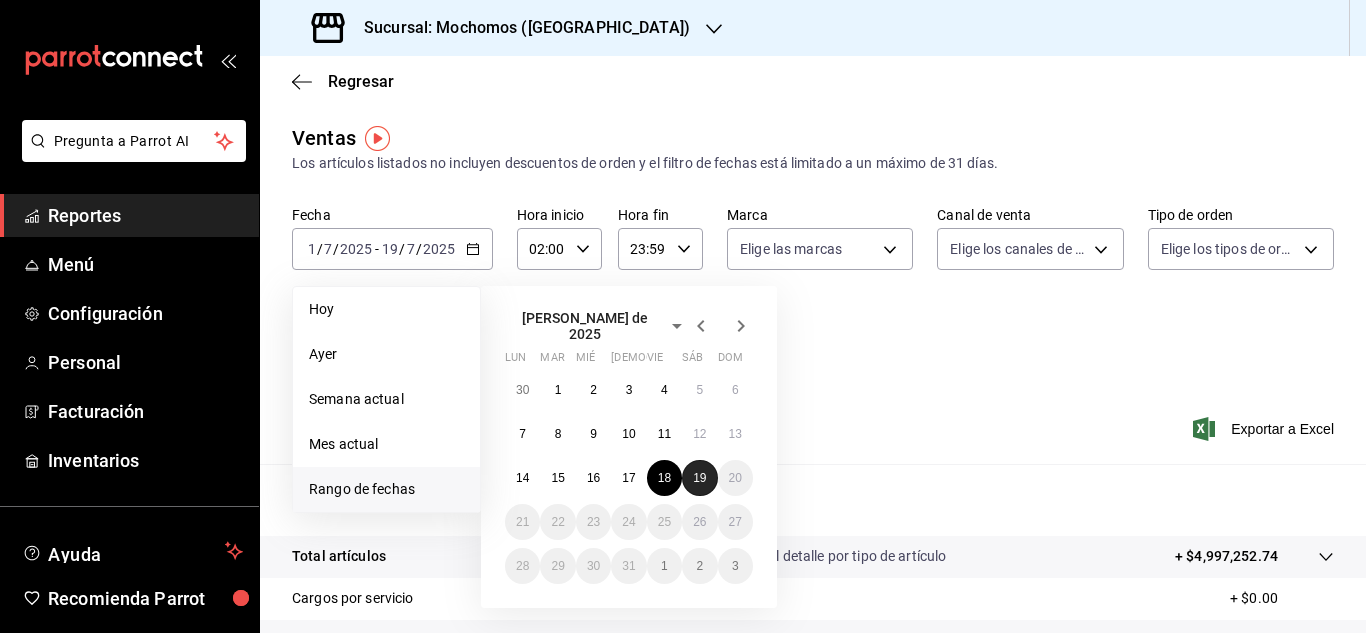 click on "19" at bounding box center (699, 478) 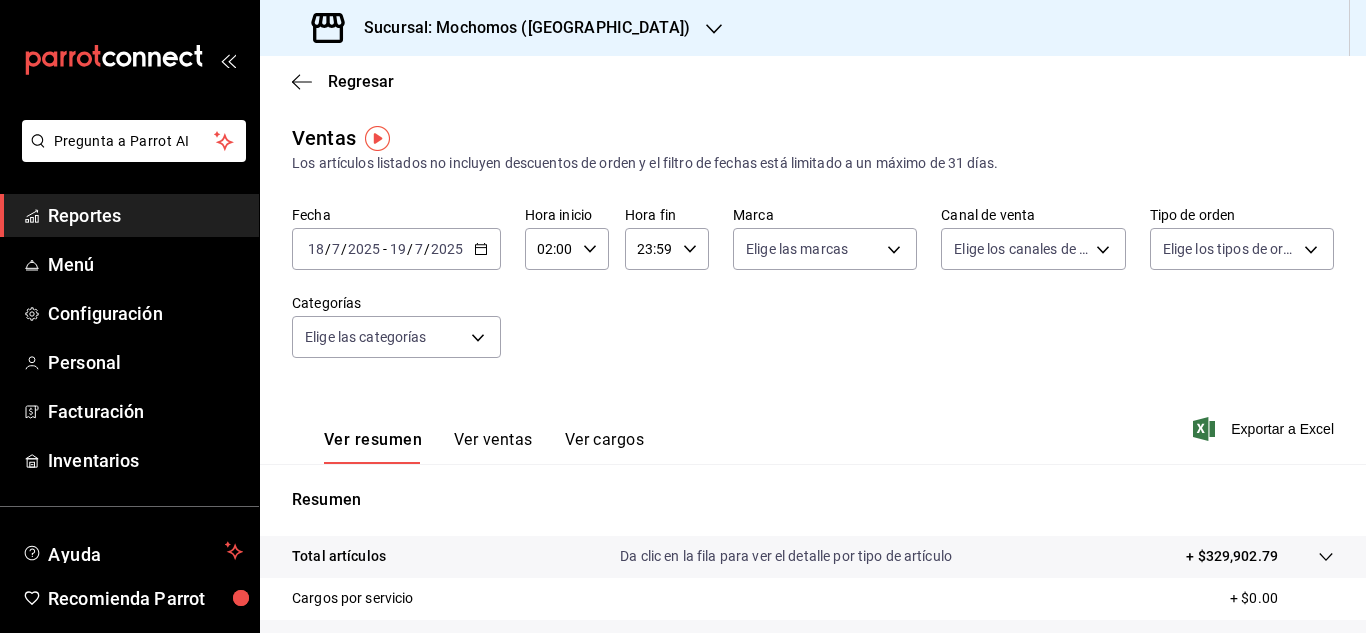 click 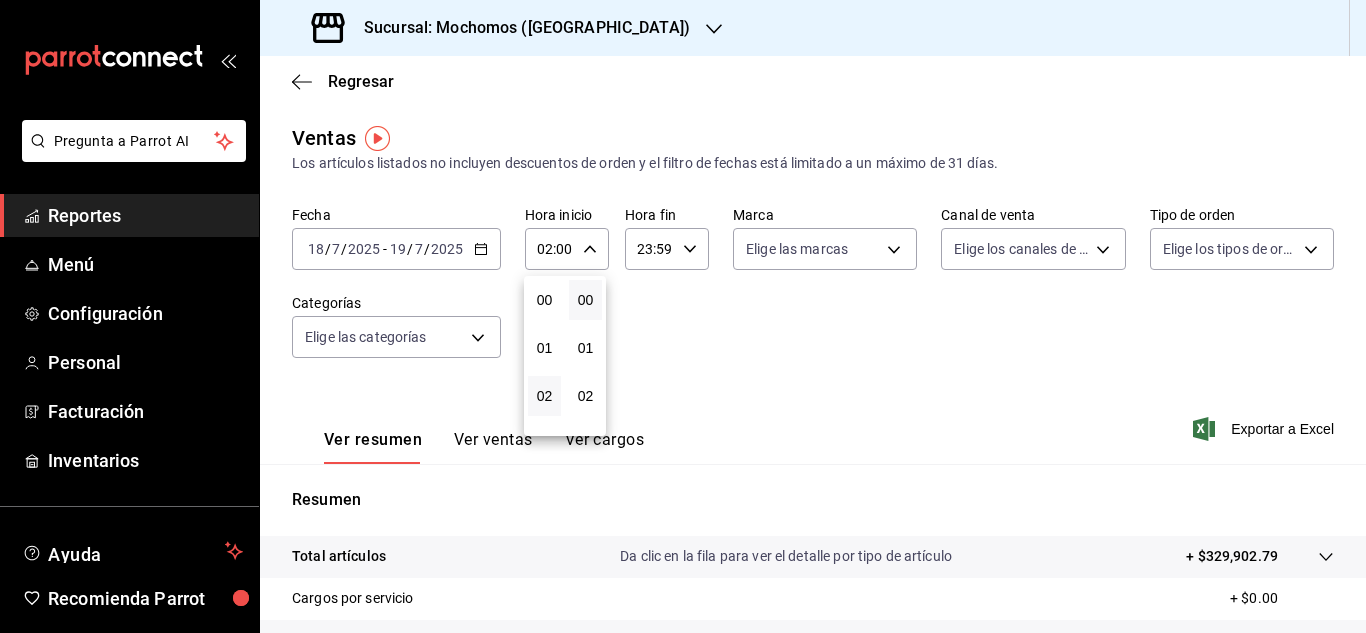 scroll, scrollTop: 96, scrollLeft: 0, axis: vertical 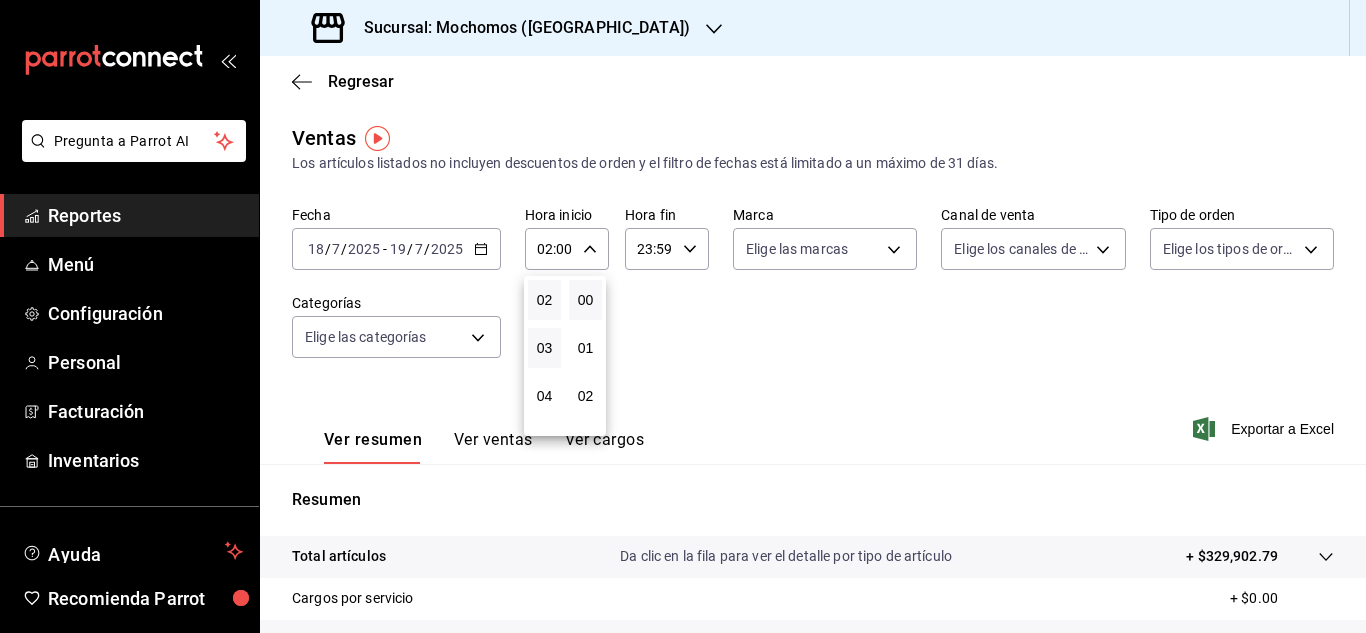 click on "03" at bounding box center [544, 348] 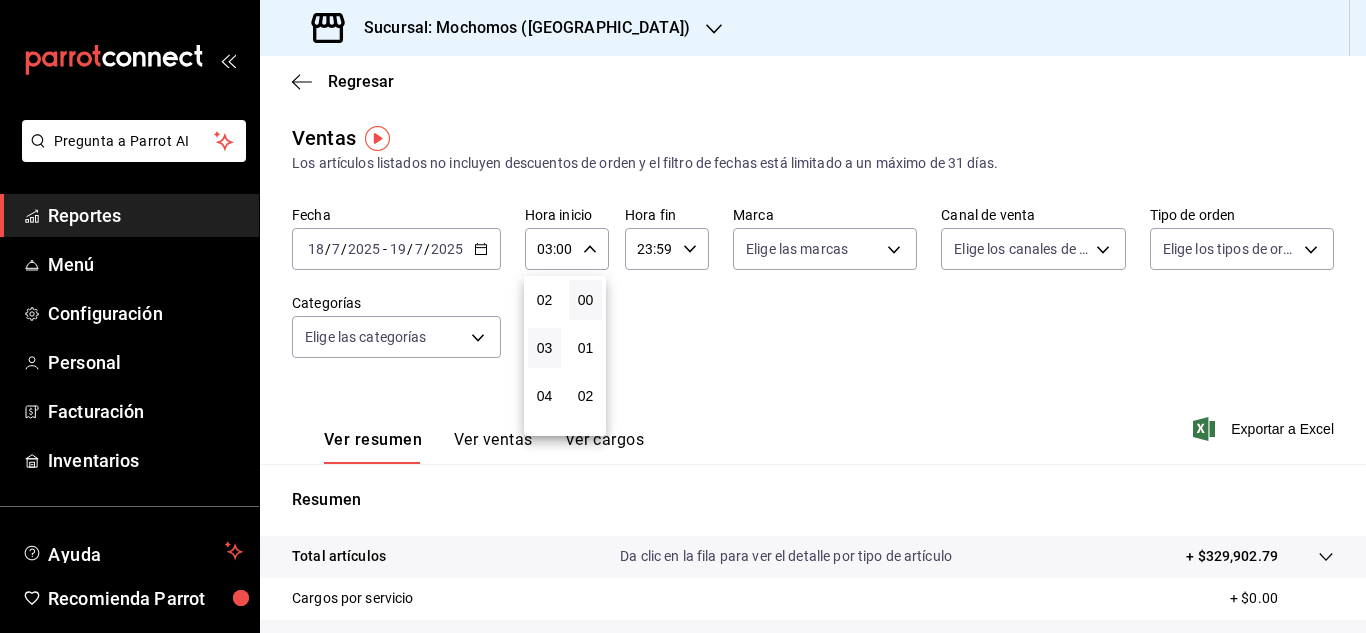 click at bounding box center [683, 316] 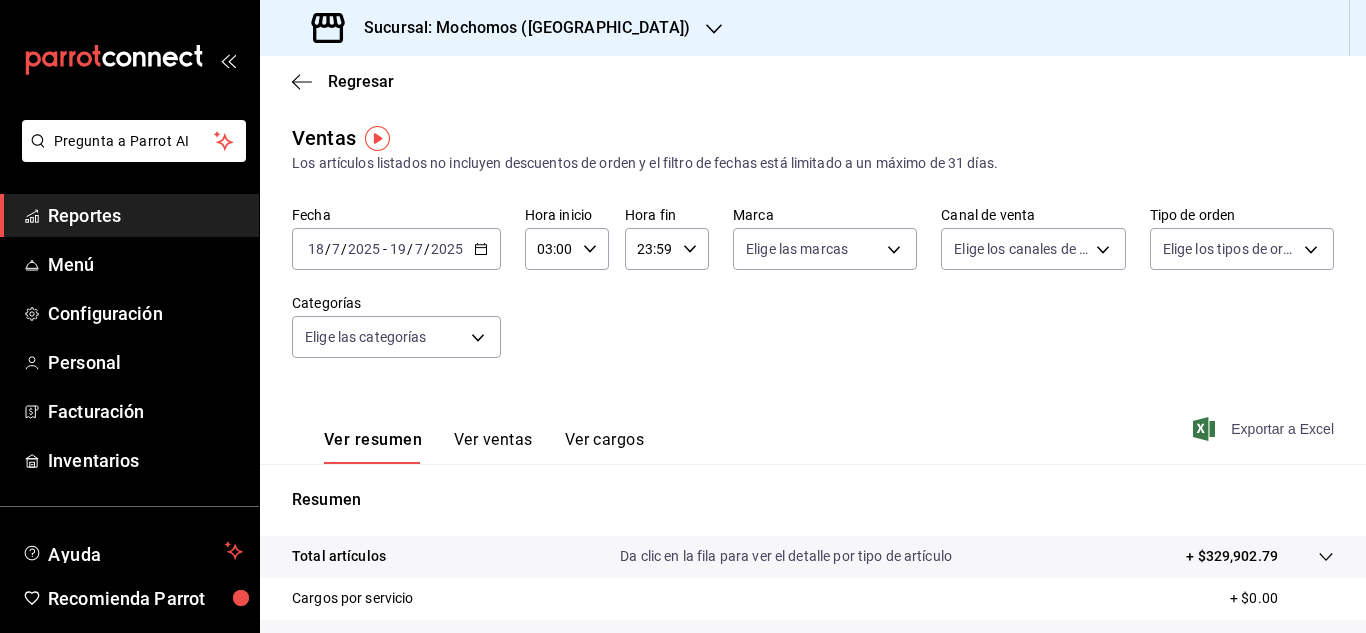 click 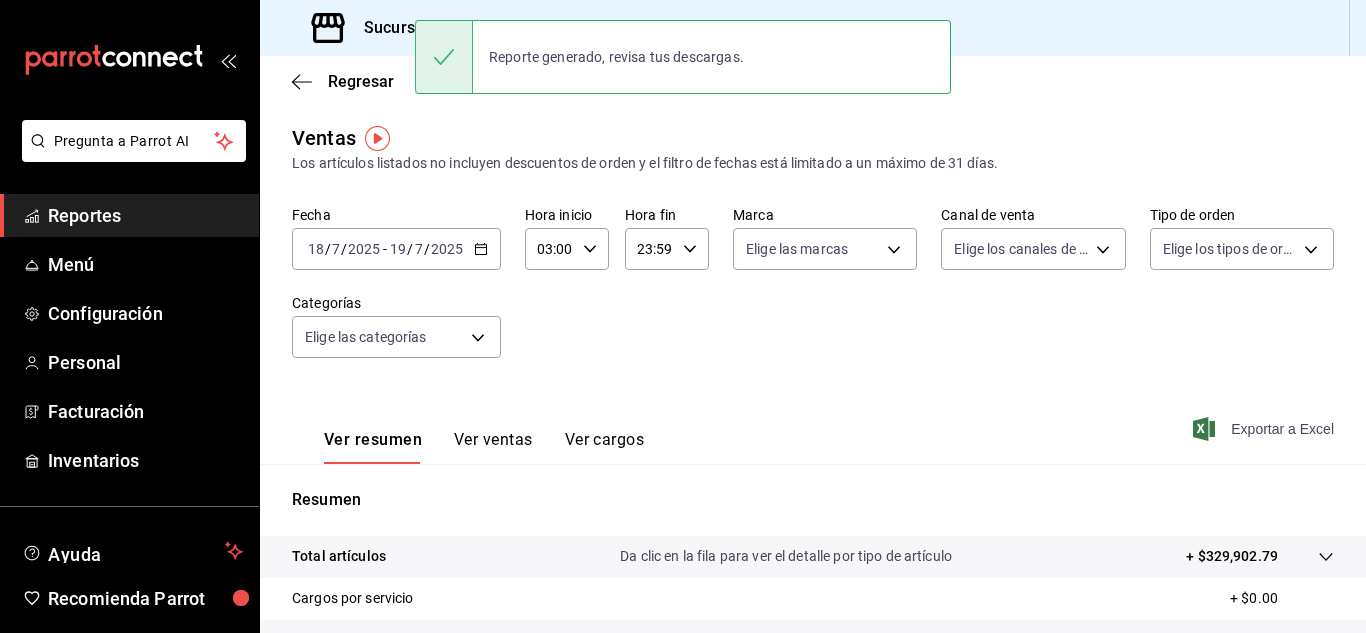 click on "Reportes" at bounding box center (145, 215) 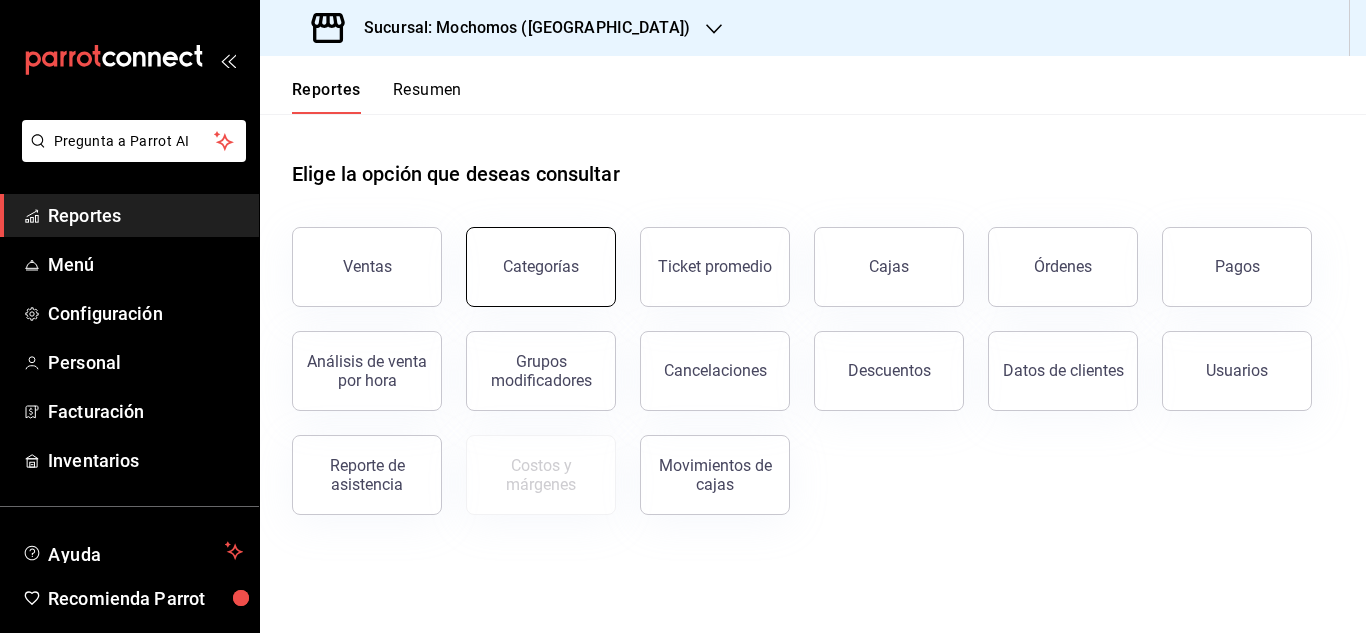click on "Categorías" at bounding box center (541, 267) 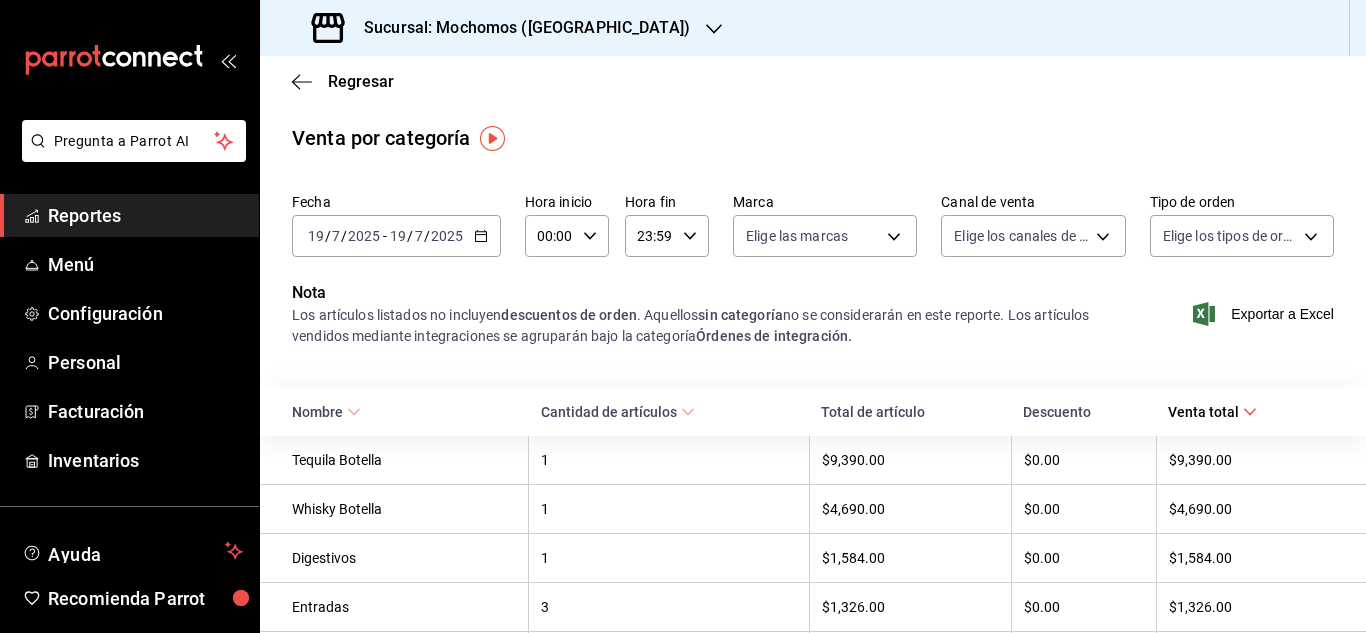 click on "19" at bounding box center (316, 236) 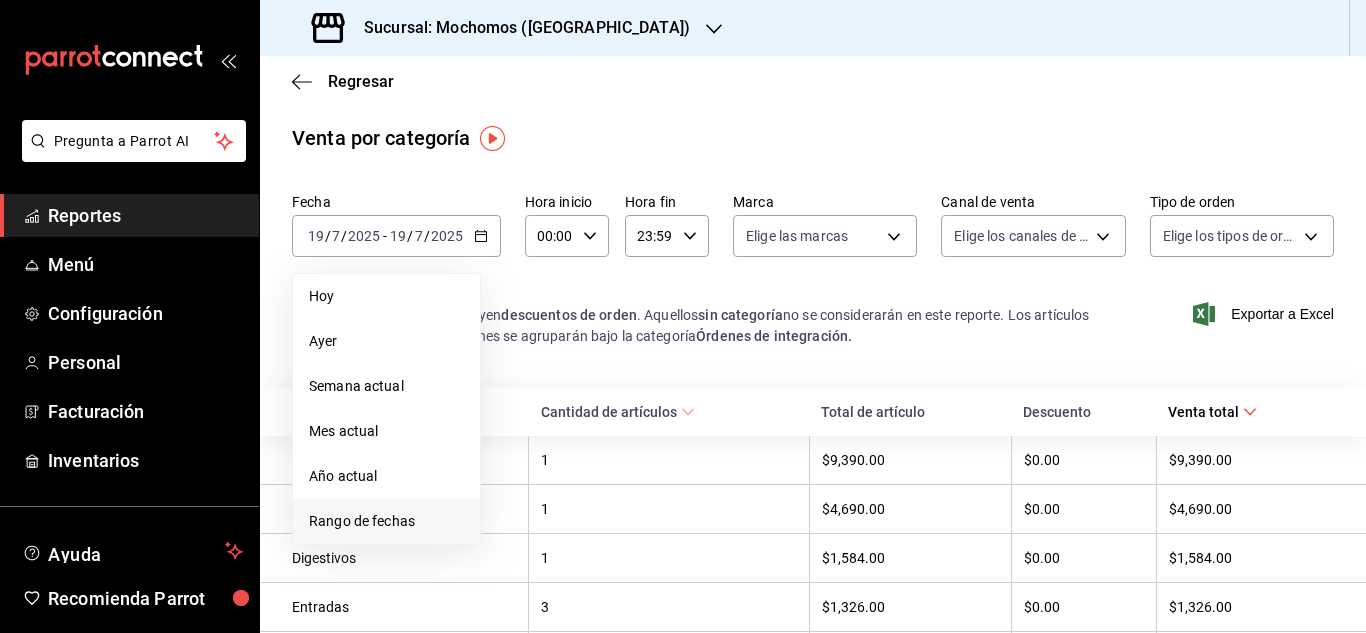 click on "Rango de fechas" at bounding box center [386, 521] 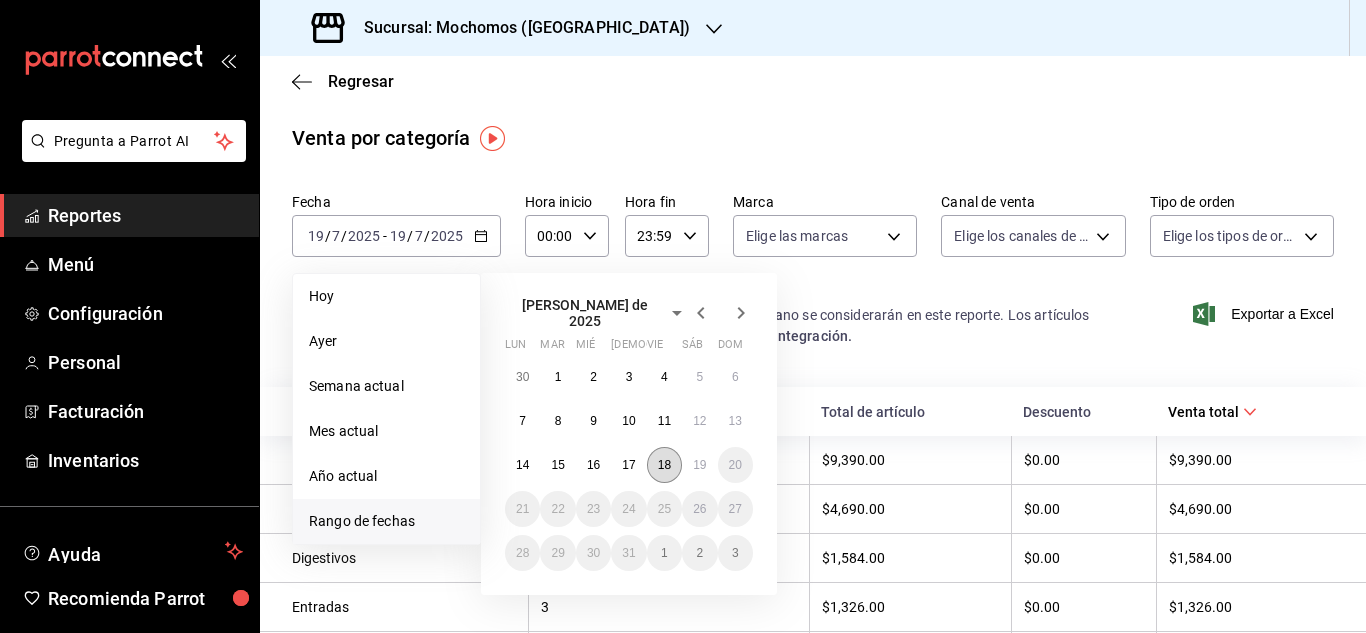 click on "18" at bounding box center [664, 465] 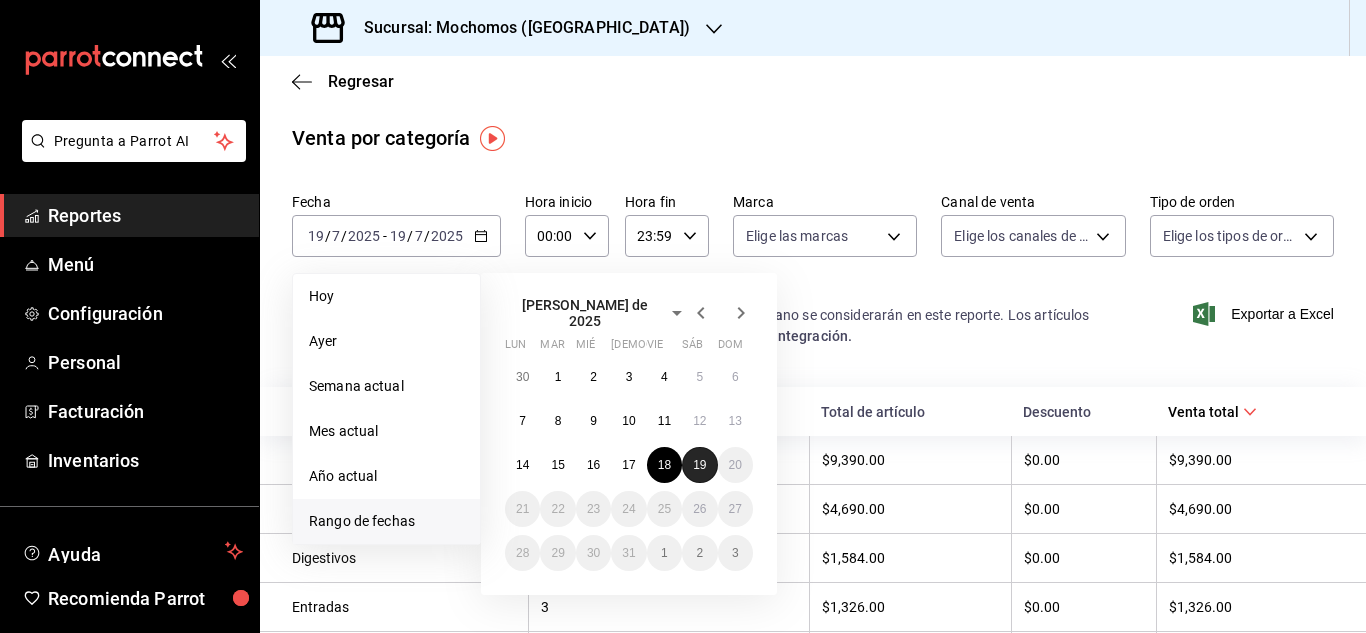click on "19" at bounding box center [699, 465] 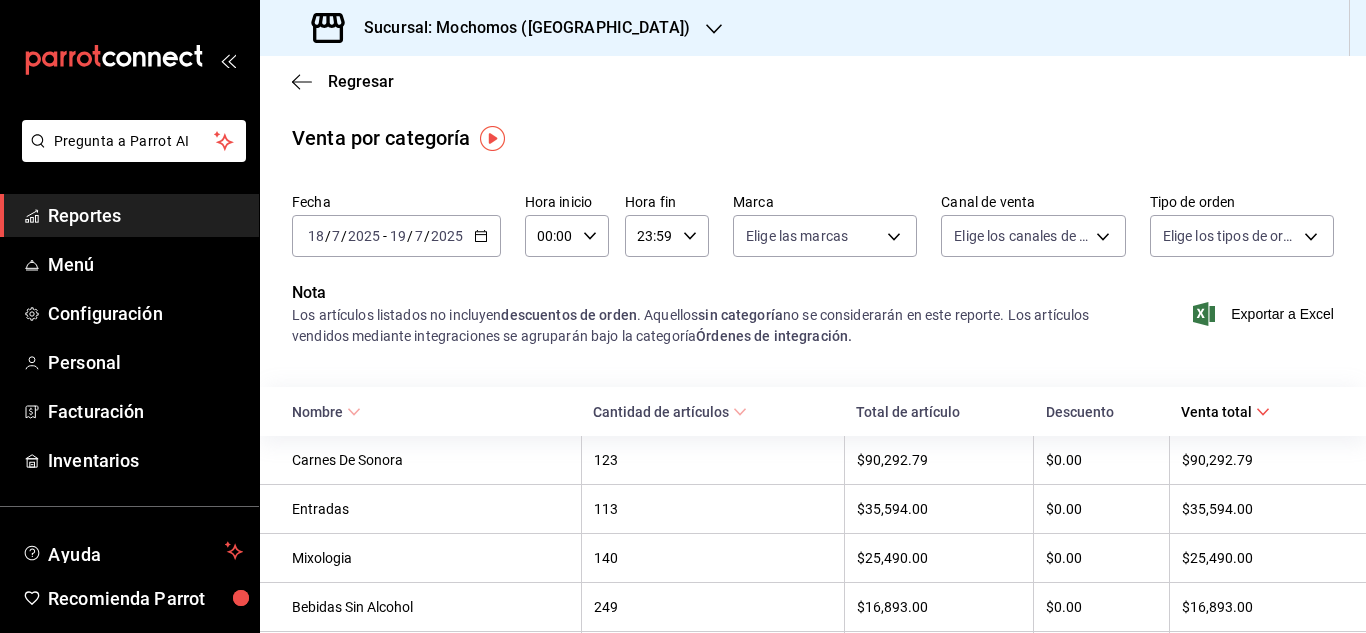 click on "00:00 Hora inicio" at bounding box center [567, 236] 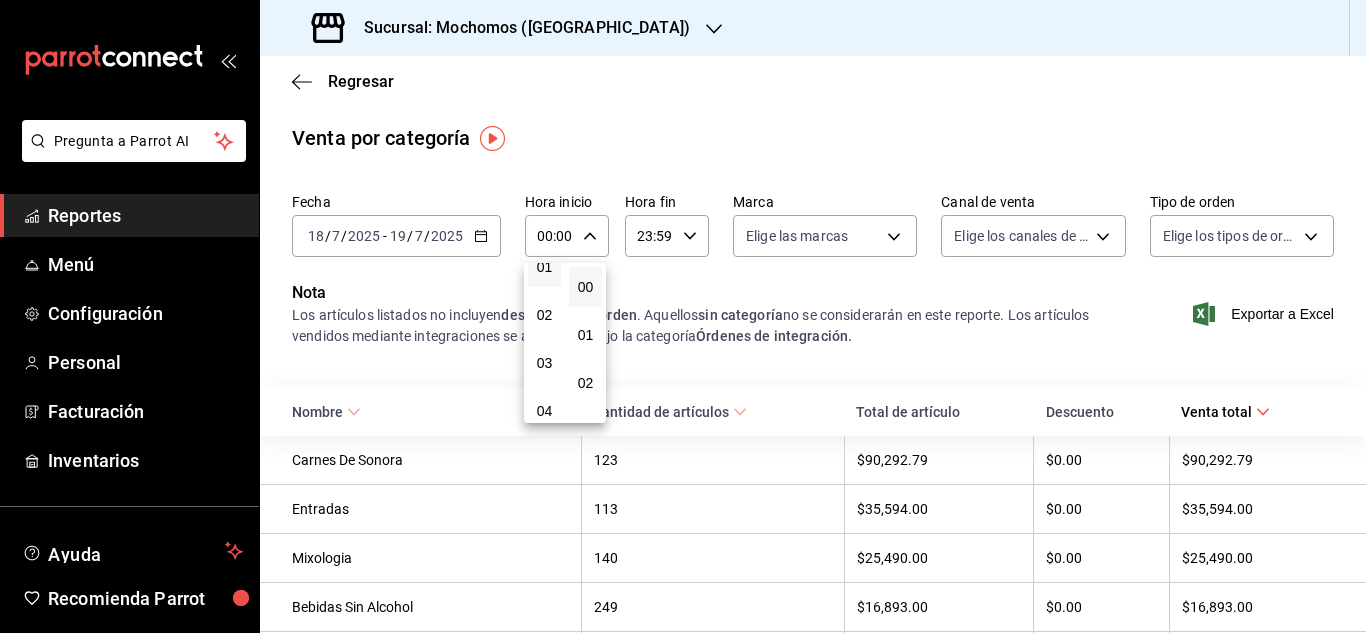 scroll, scrollTop: 100, scrollLeft: 0, axis: vertical 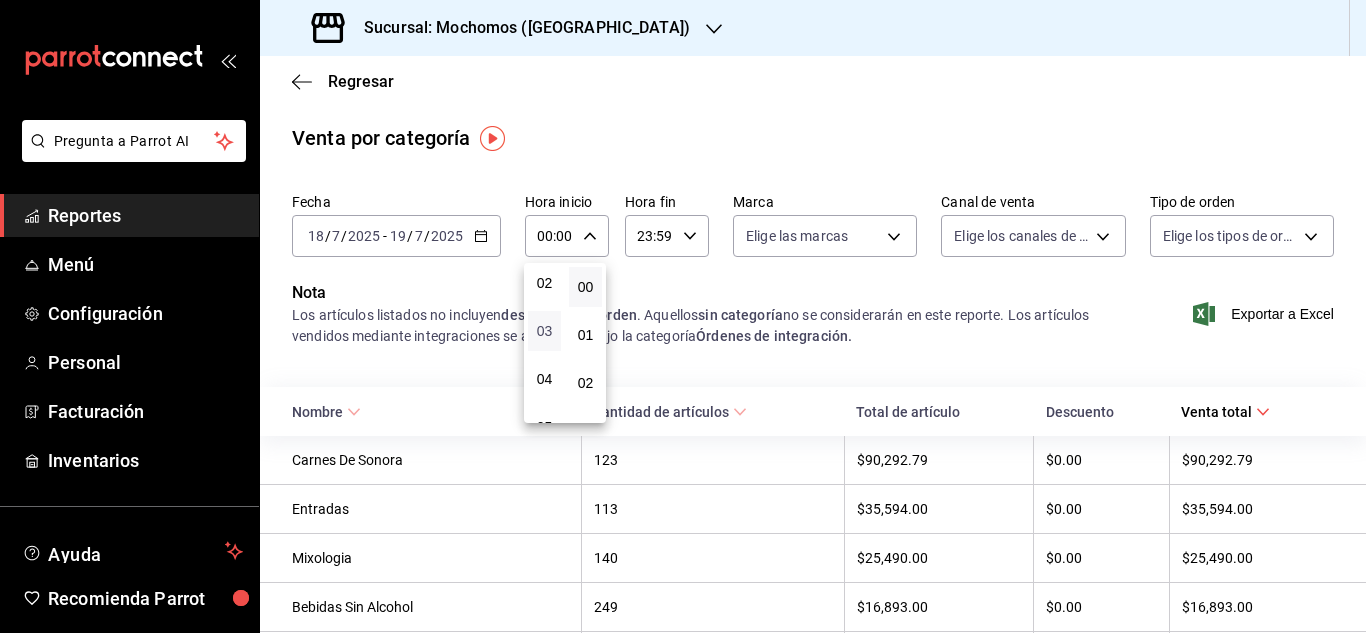 drag, startPoint x: 553, startPoint y: 319, endPoint x: 546, endPoint y: 330, distance: 13.038404 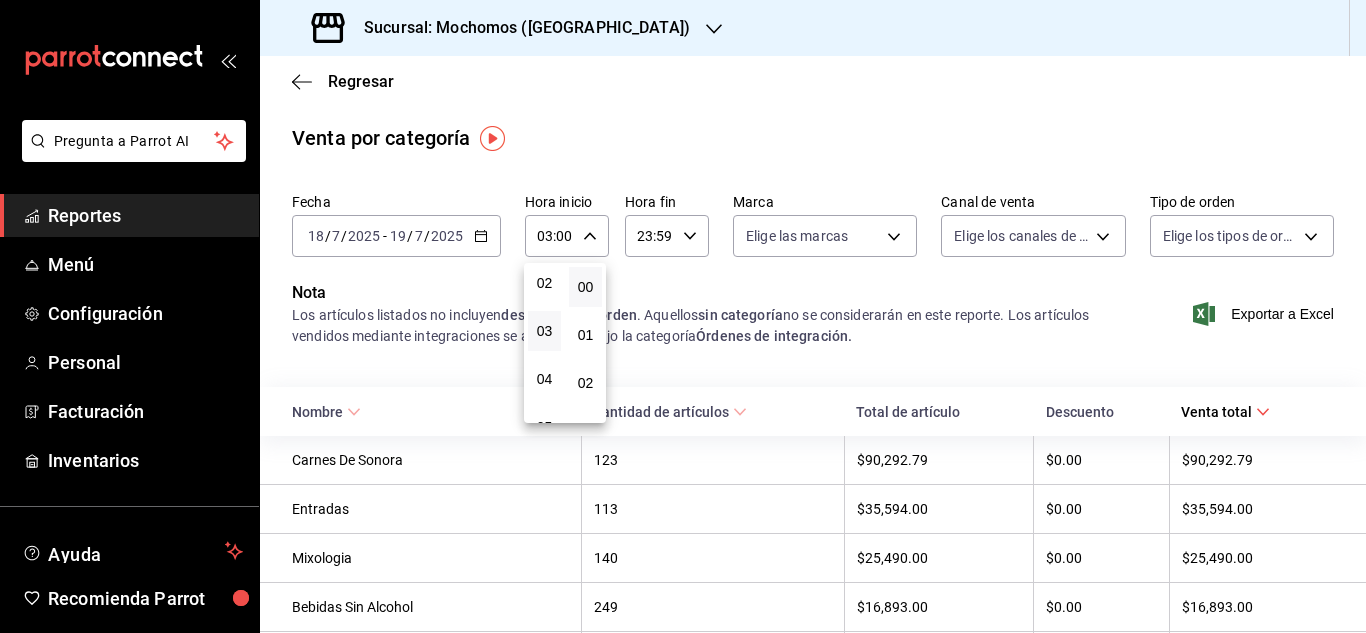 drag, startPoint x: 1203, startPoint y: 318, endPoint x: 1184, endPoint y: 316, distance: 19.104973 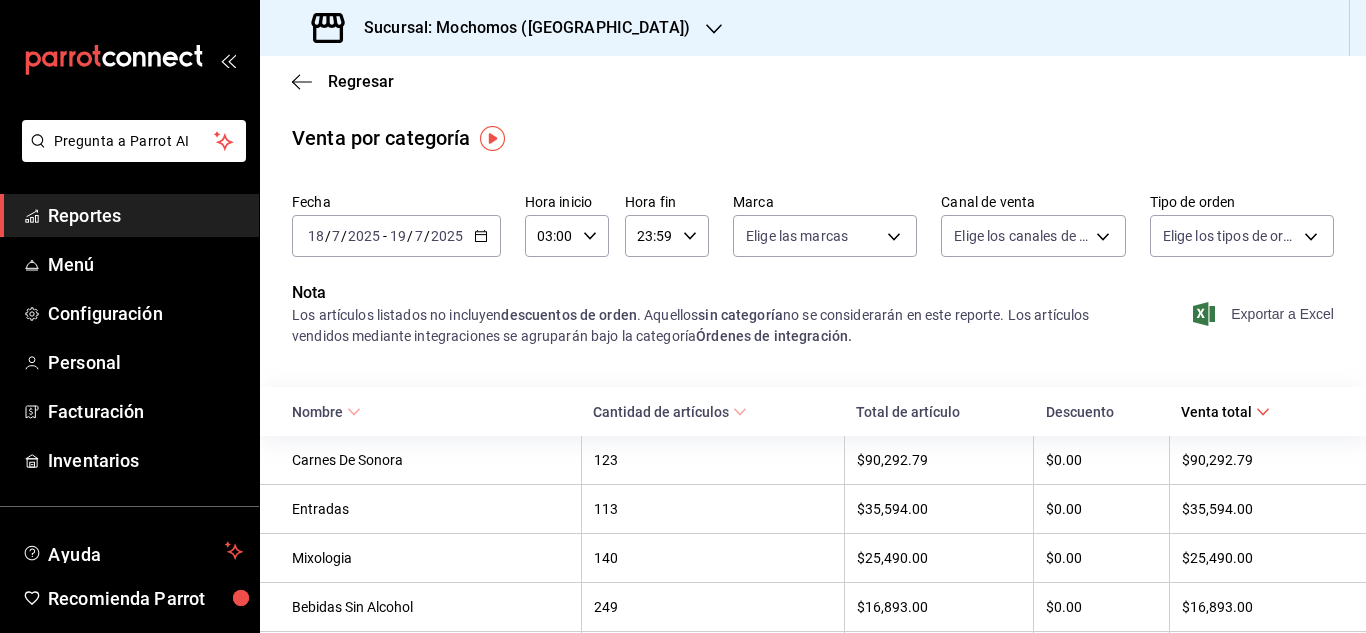 click 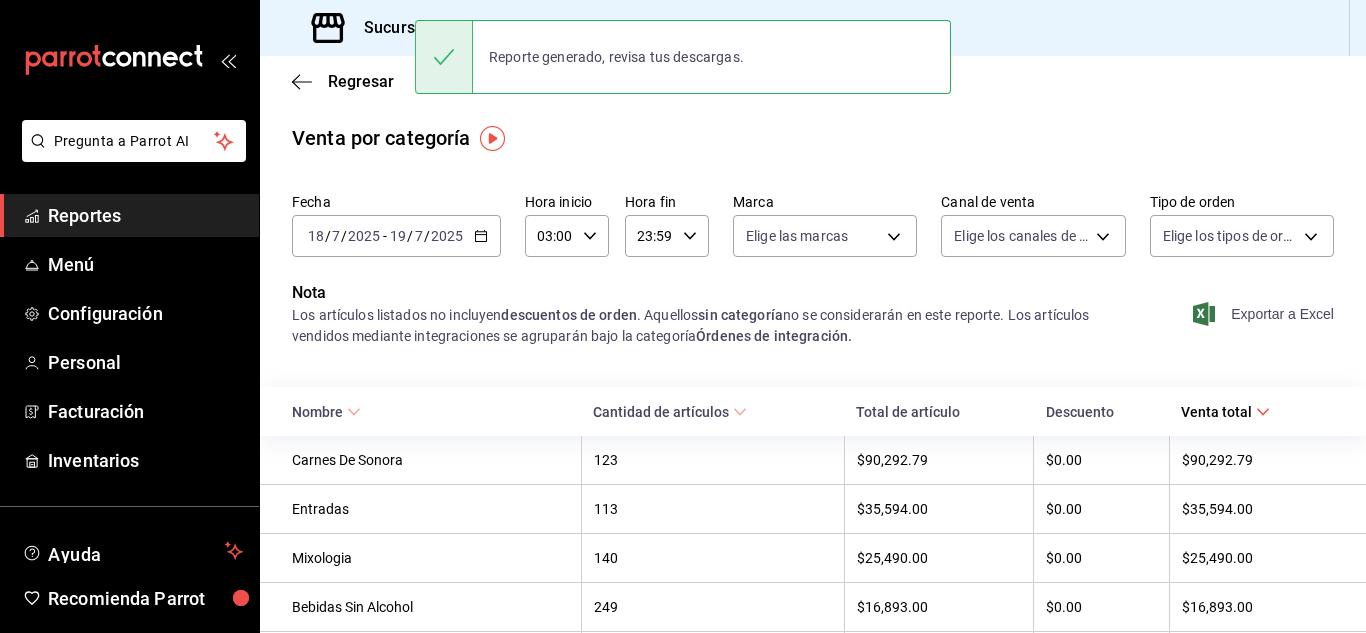 click on "Reportes" at bounding box center (145, 215) 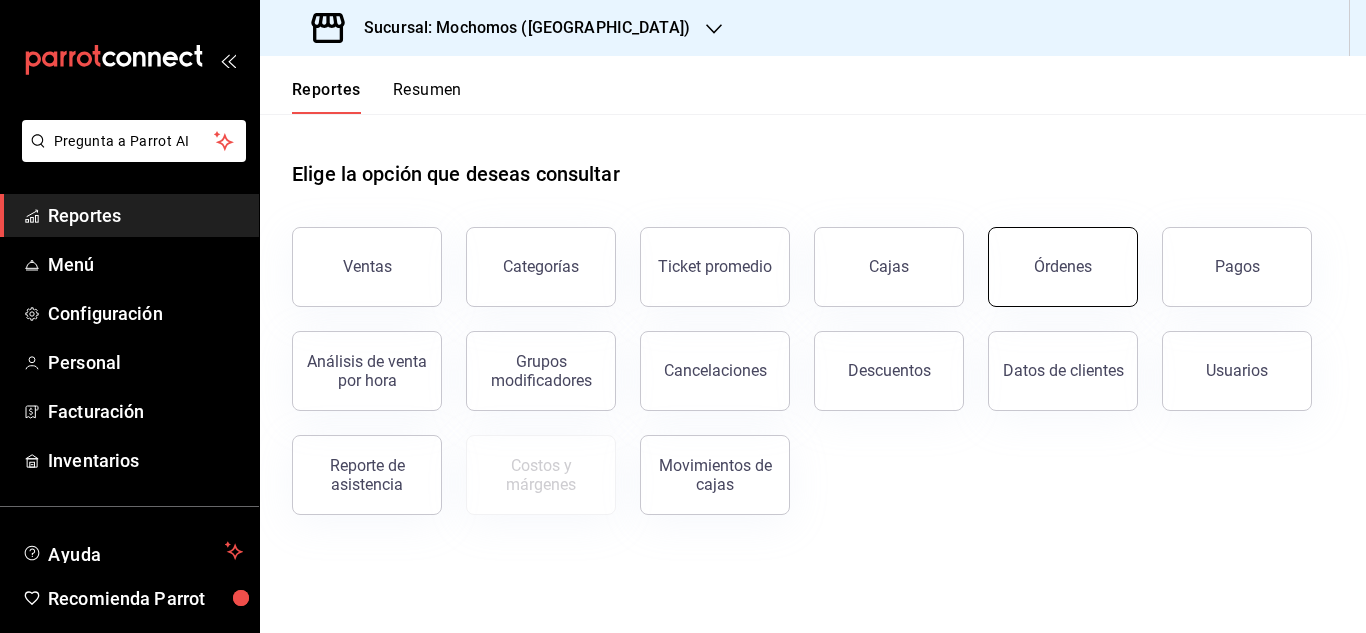 click on "Órdenes" at bounding box center [1063, 266] 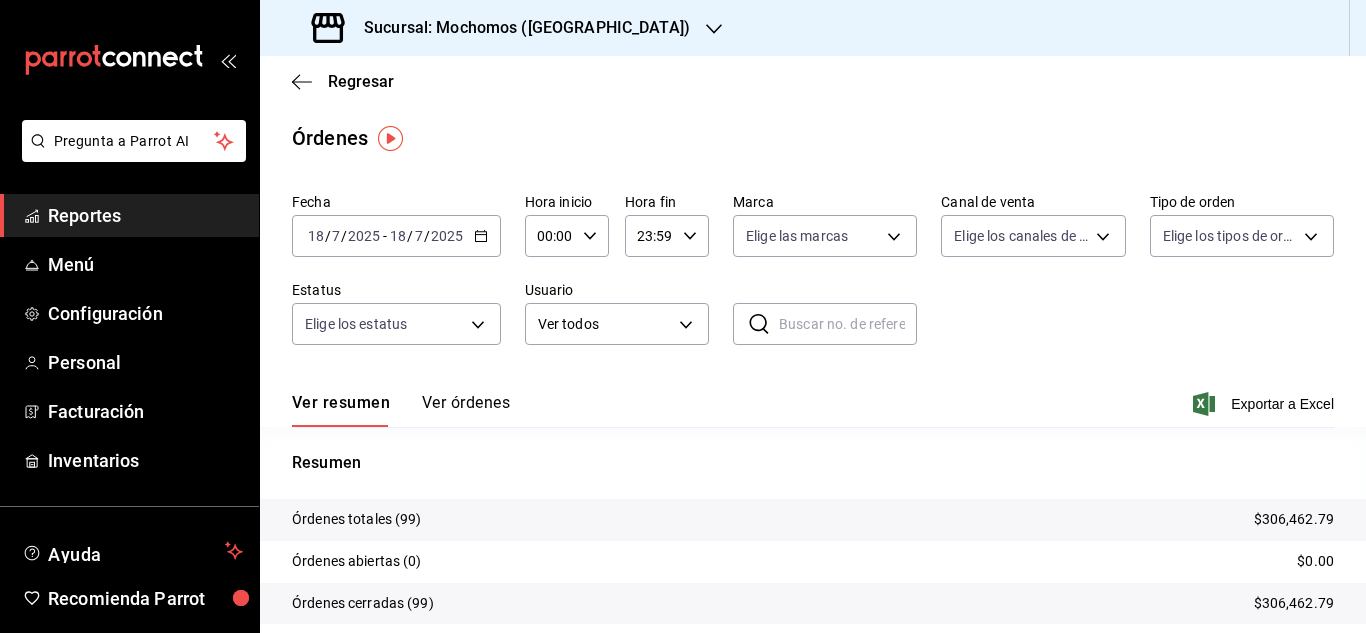 click on "Reportes" at bounding box center [145, 215] 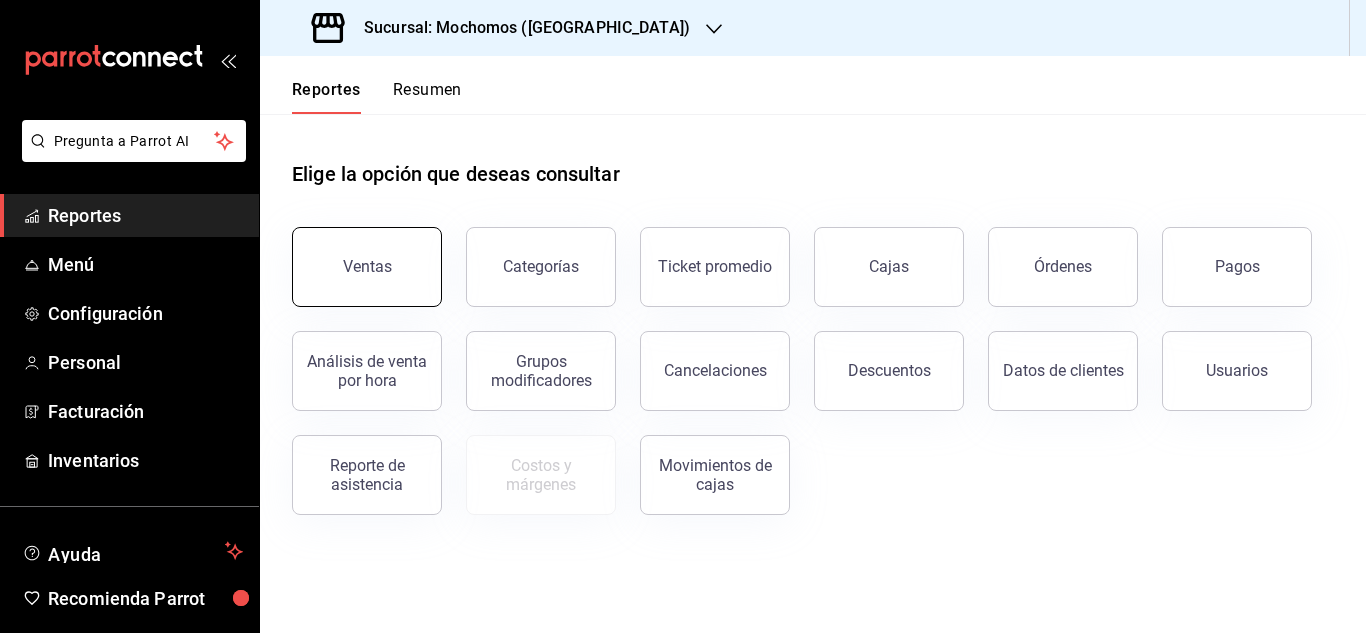 click on "Ventas" at bounding box center (367, 267) 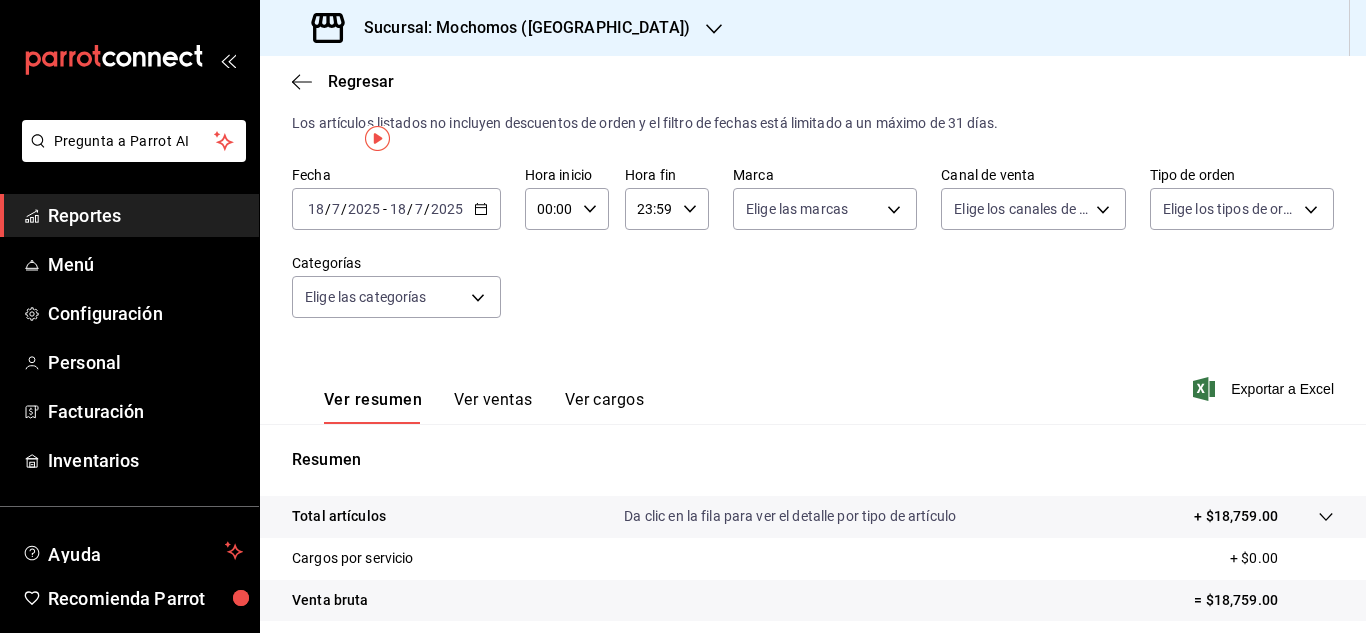 scroll, scrollTop: 0, scrollLeft: 0, axis: both 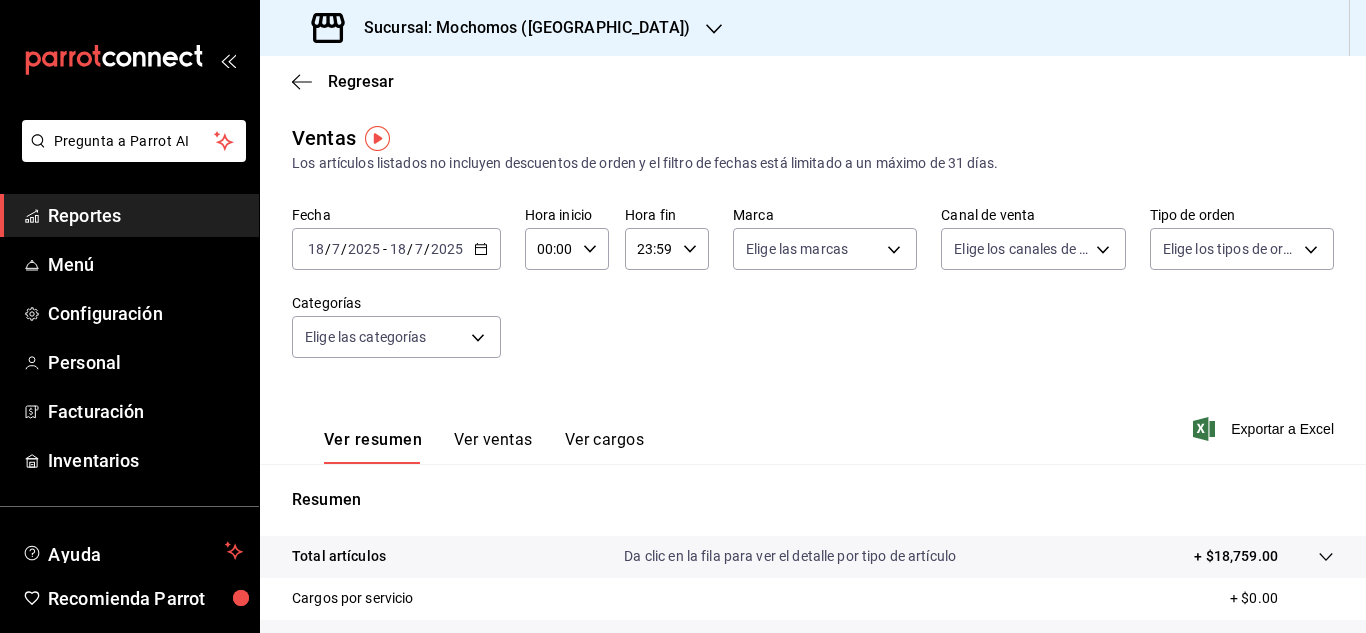 click on "Reportes" at bounding box center [145, 215] 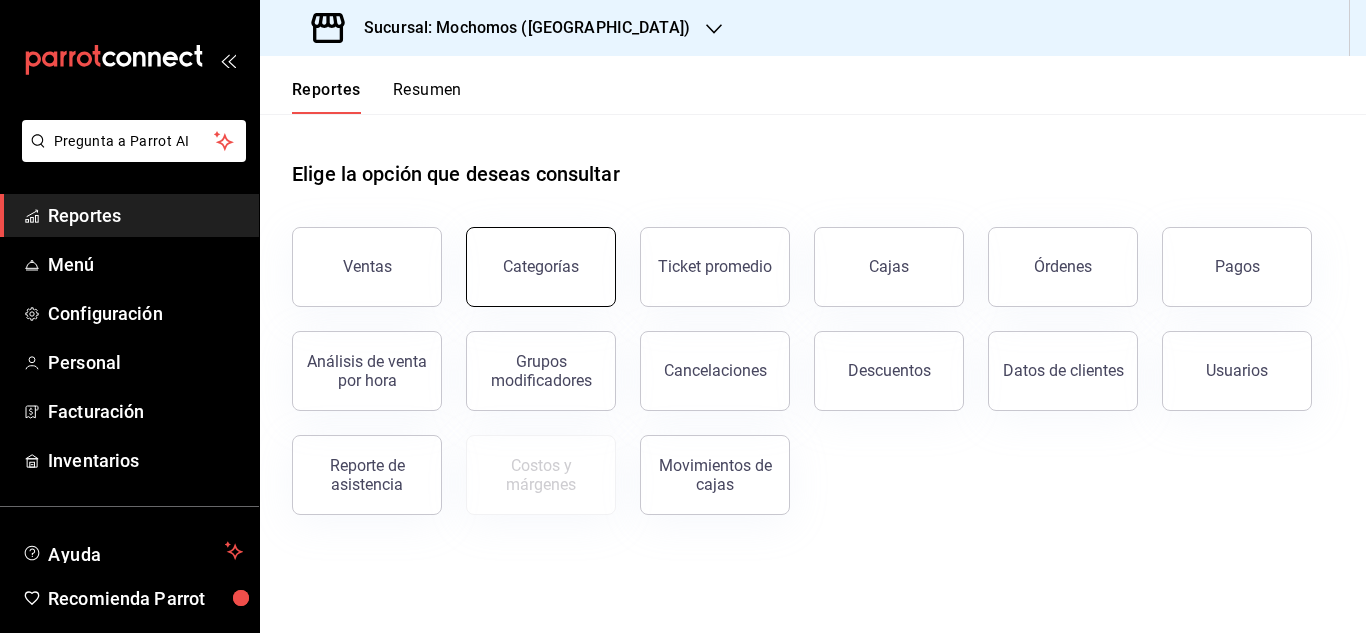 click on "Categorías" at bounding box center [541, 267] 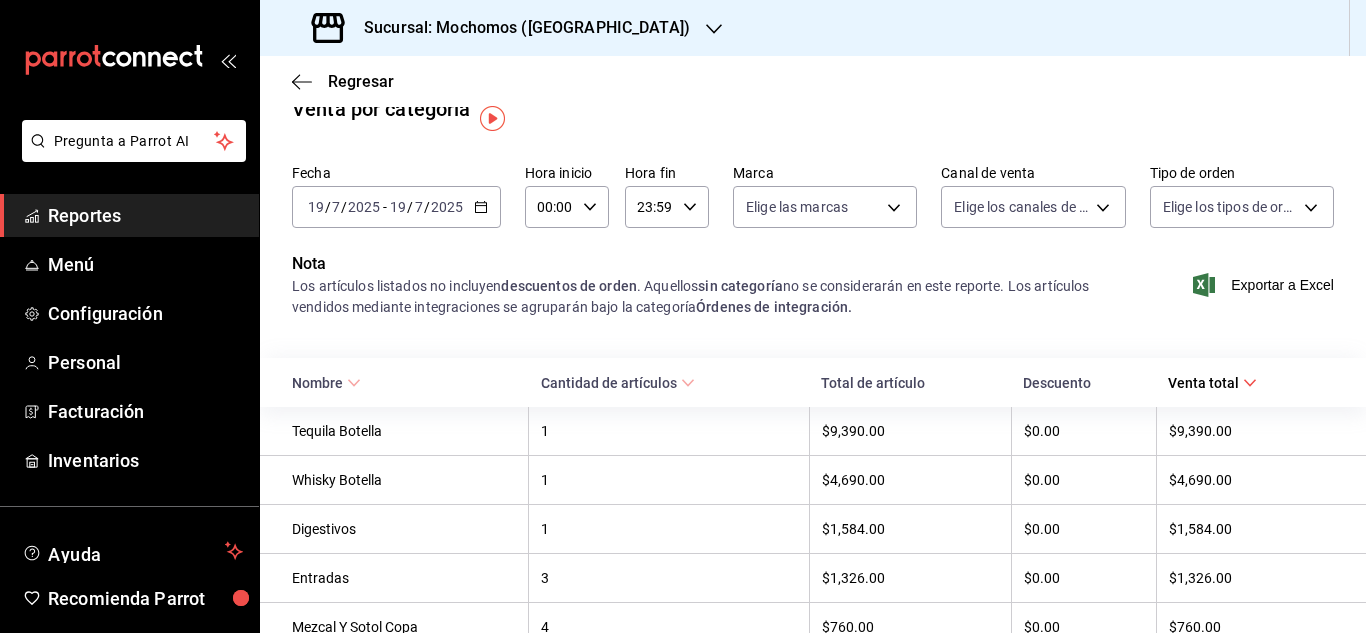scroll, scrollTop: 20, scrollLeft: 0, axis: vertical 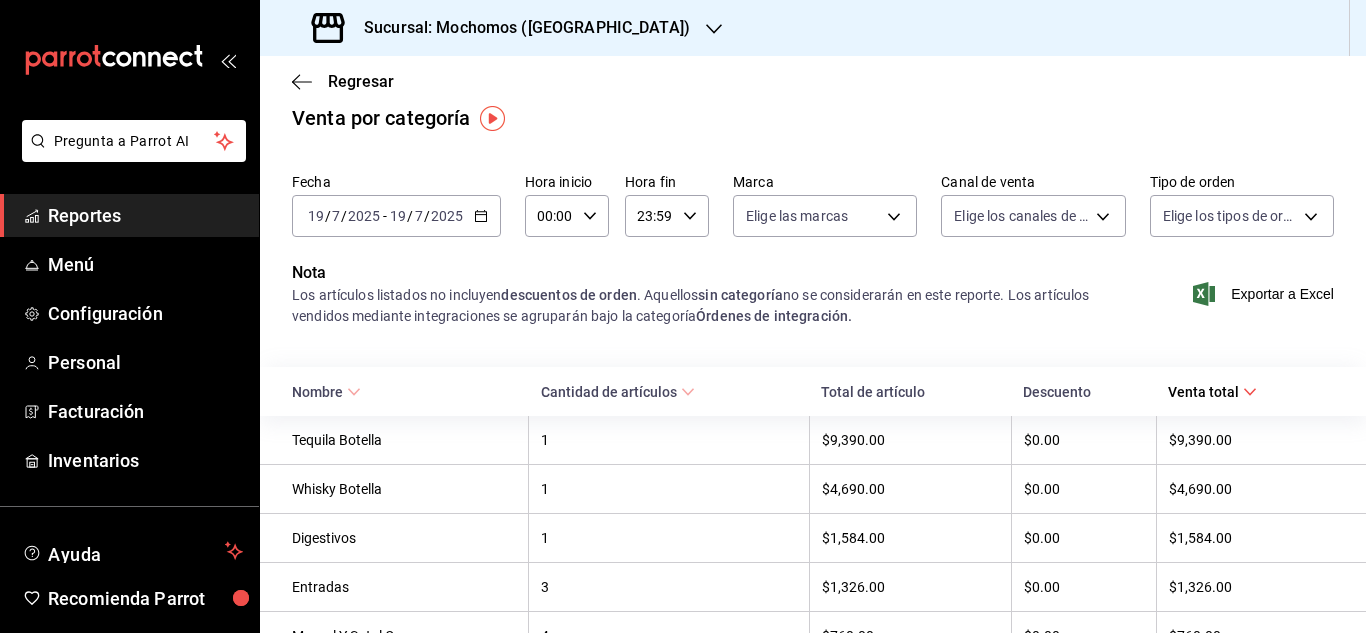 click on "Reportes" at bounding box center [145, 215] 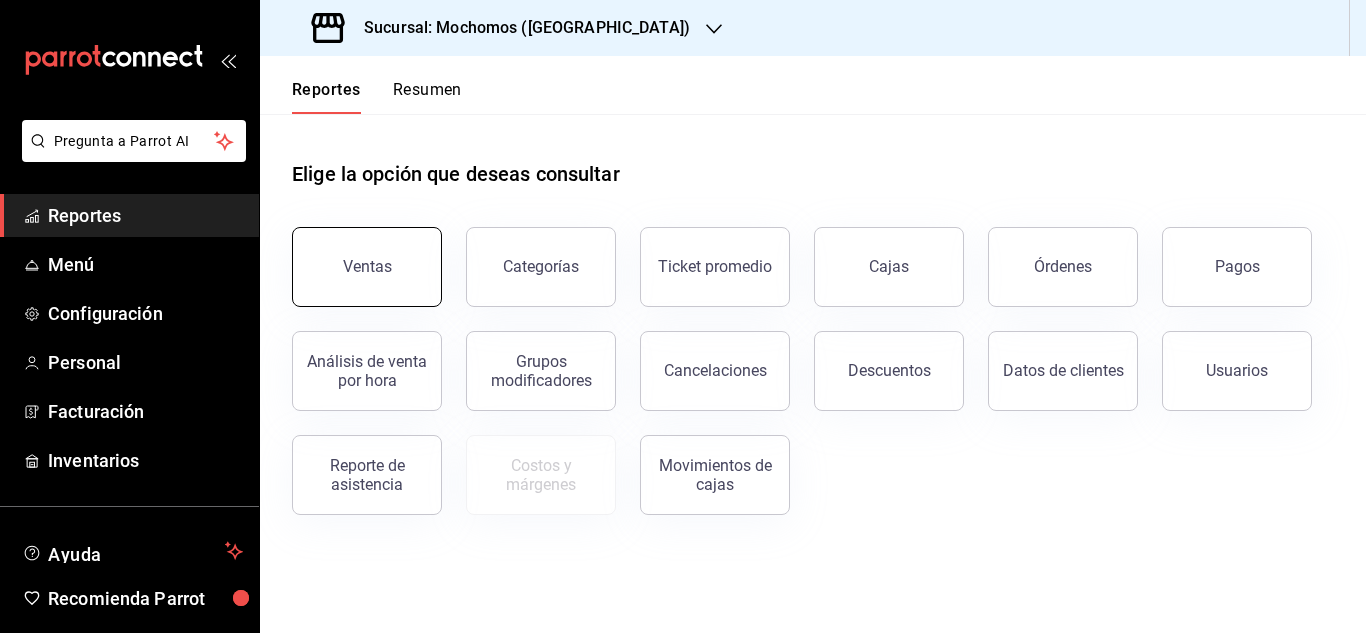 click on "Ventas" at bounding box center (367, 266) 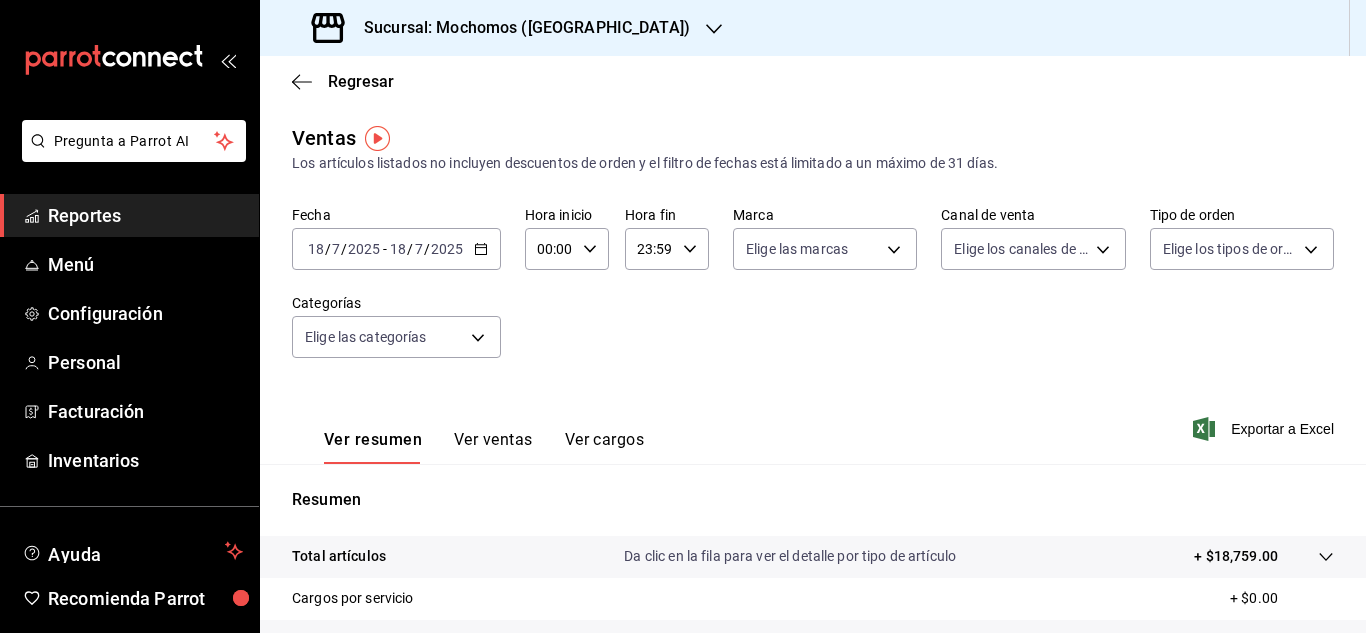 click on "18" at bounding box center (316, 249) 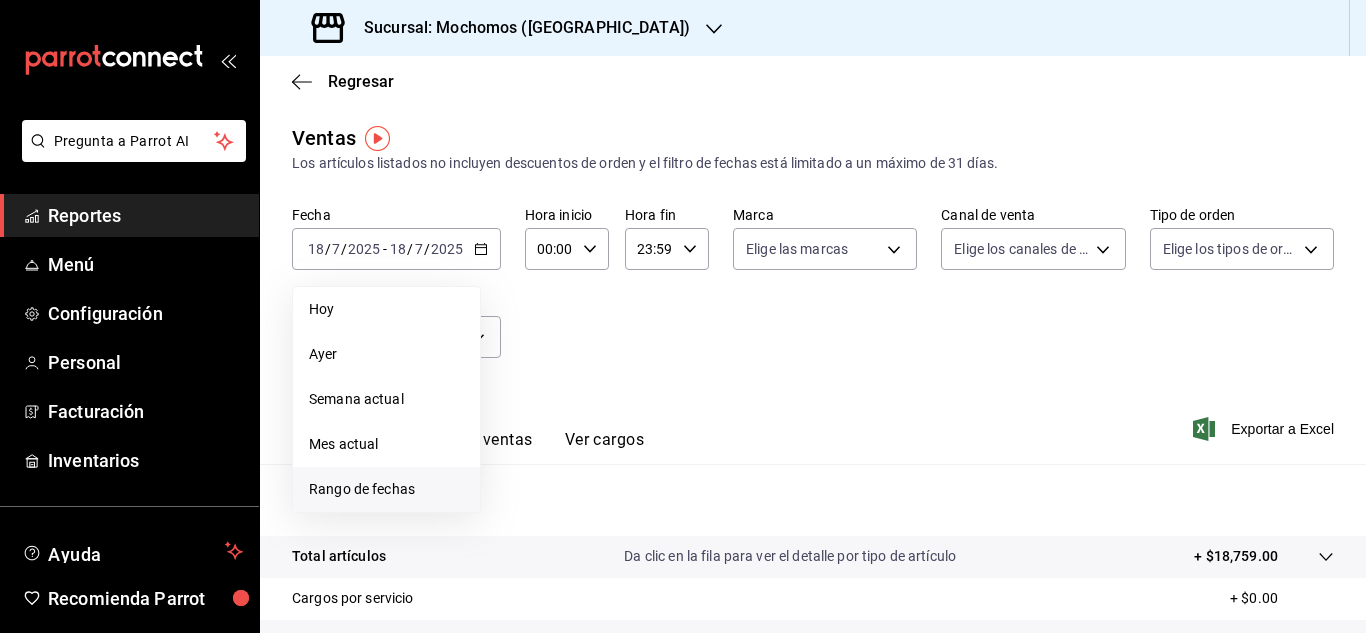 click on "Rango de fechas" at bounding box center [386, 489] 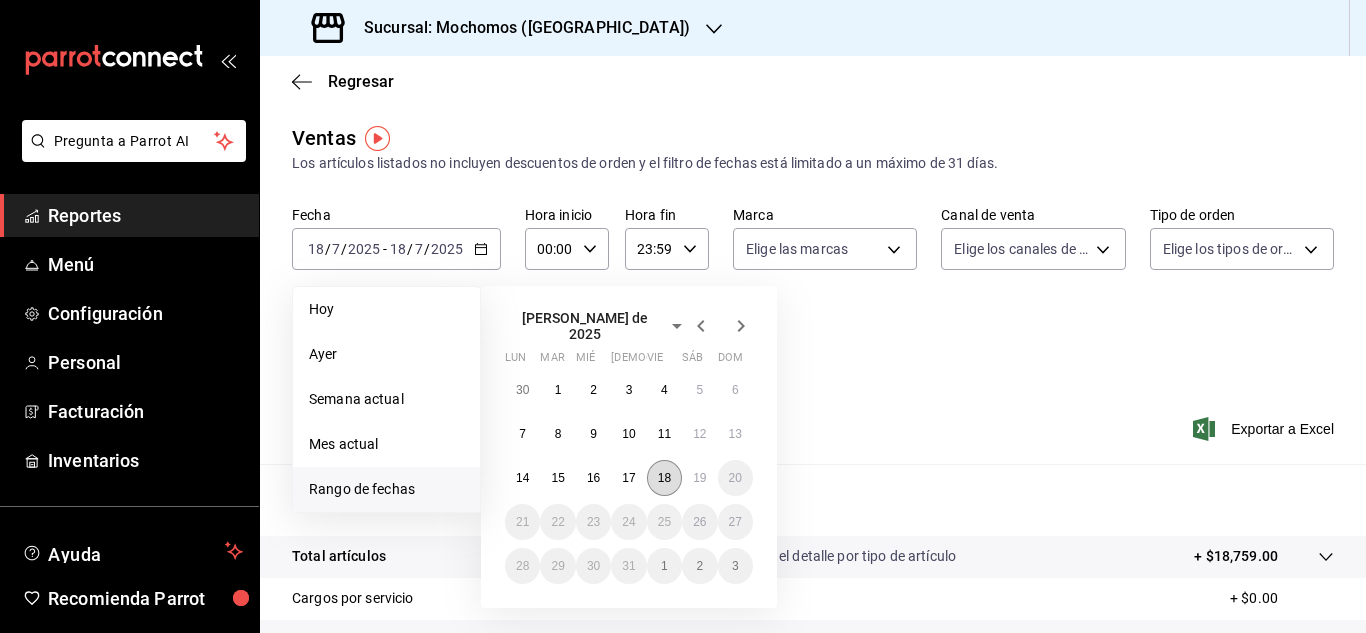 click on "18" at bounding box center (664, 478) 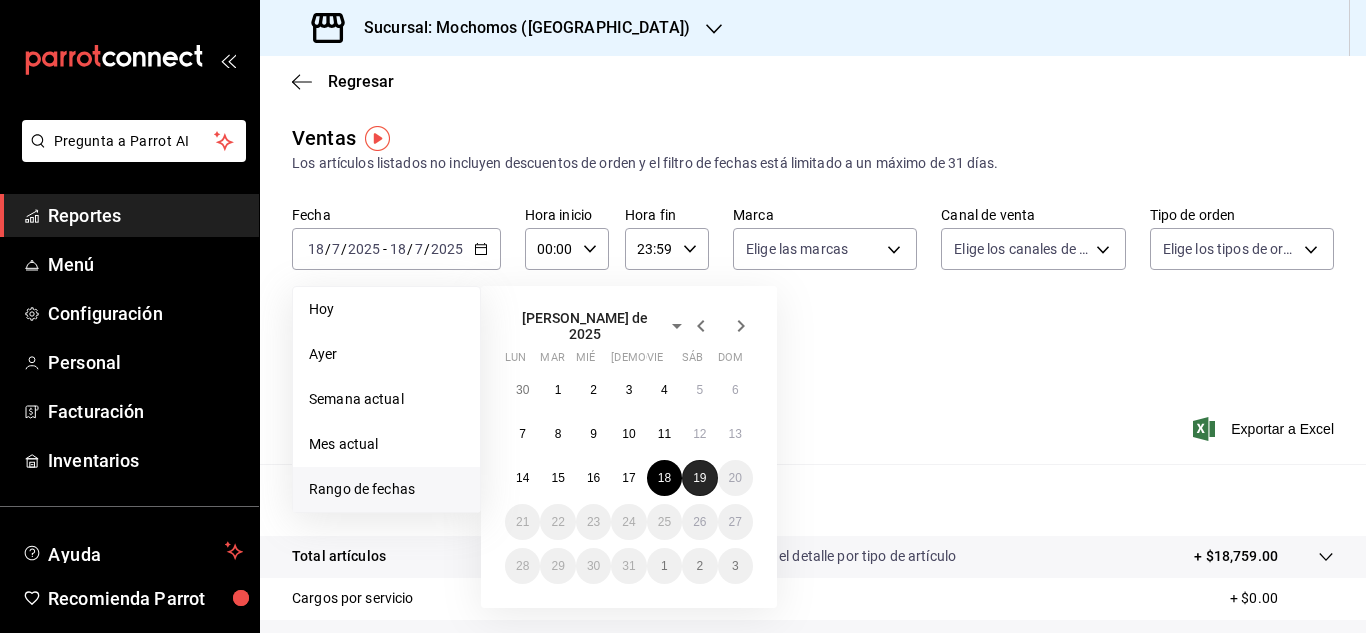 click on "19" at bounding box center (699, 478) 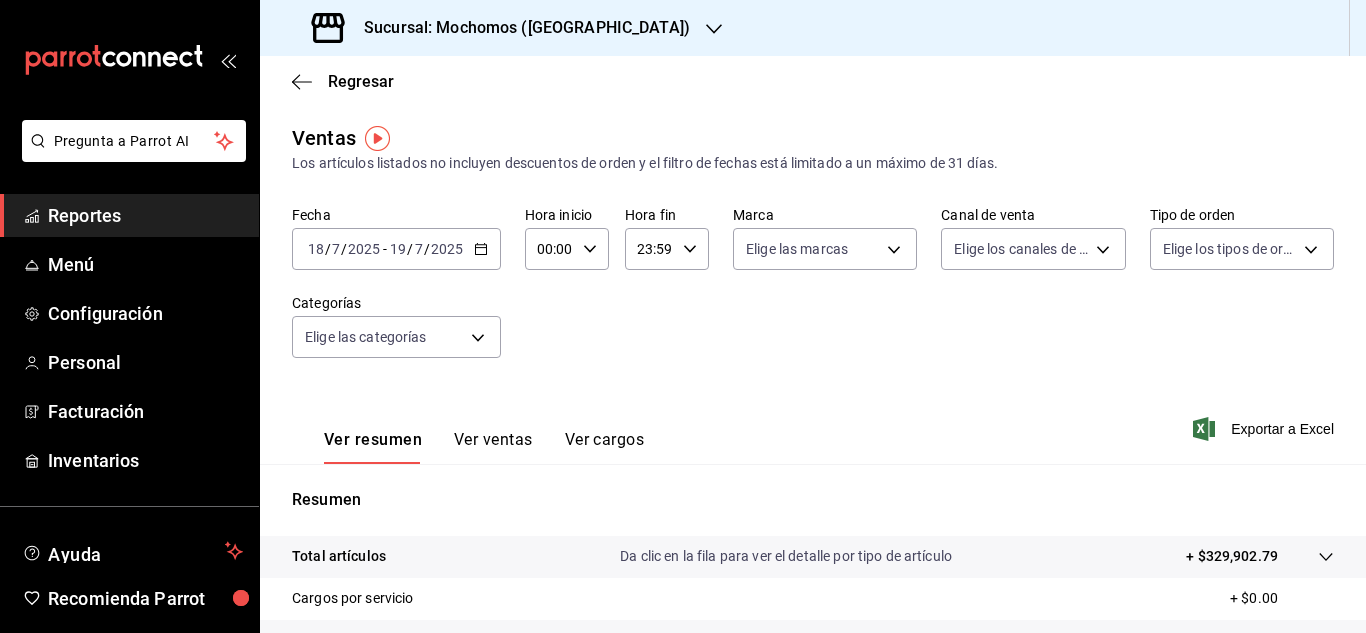 click on "00:00 Hora inicio" at bounding box center [567, 249] 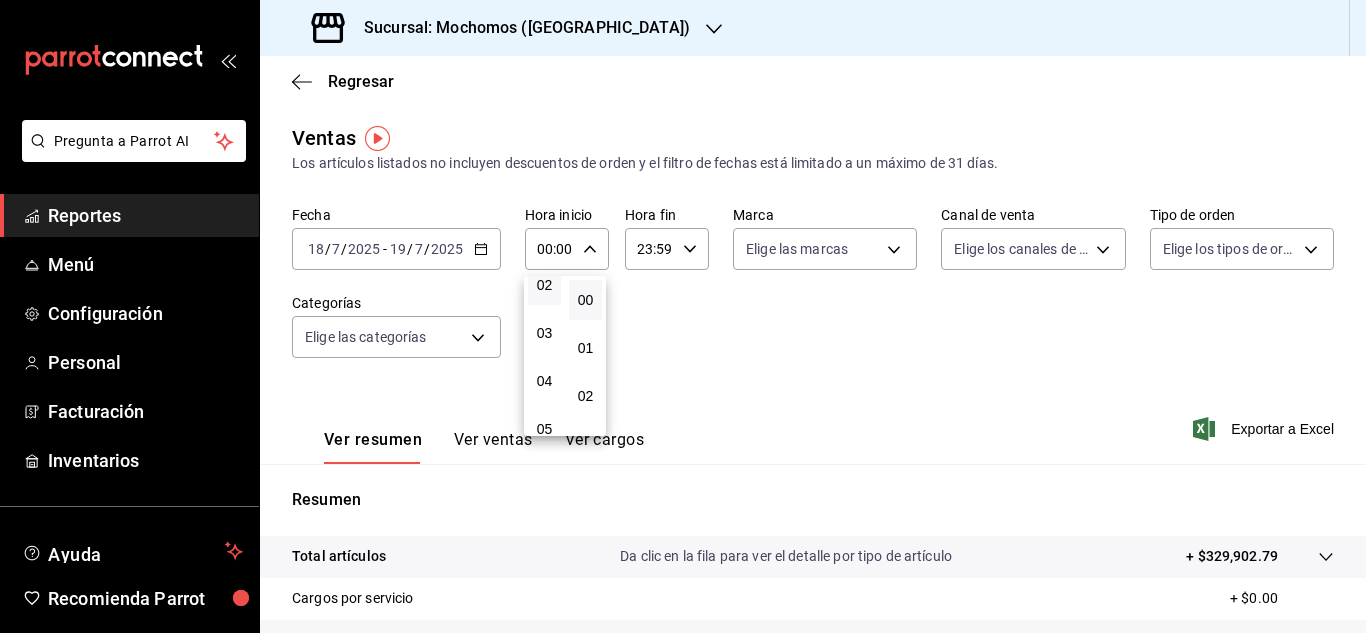 scroll, scrollTop: 200, scrollLeft: 0, axis: vertical 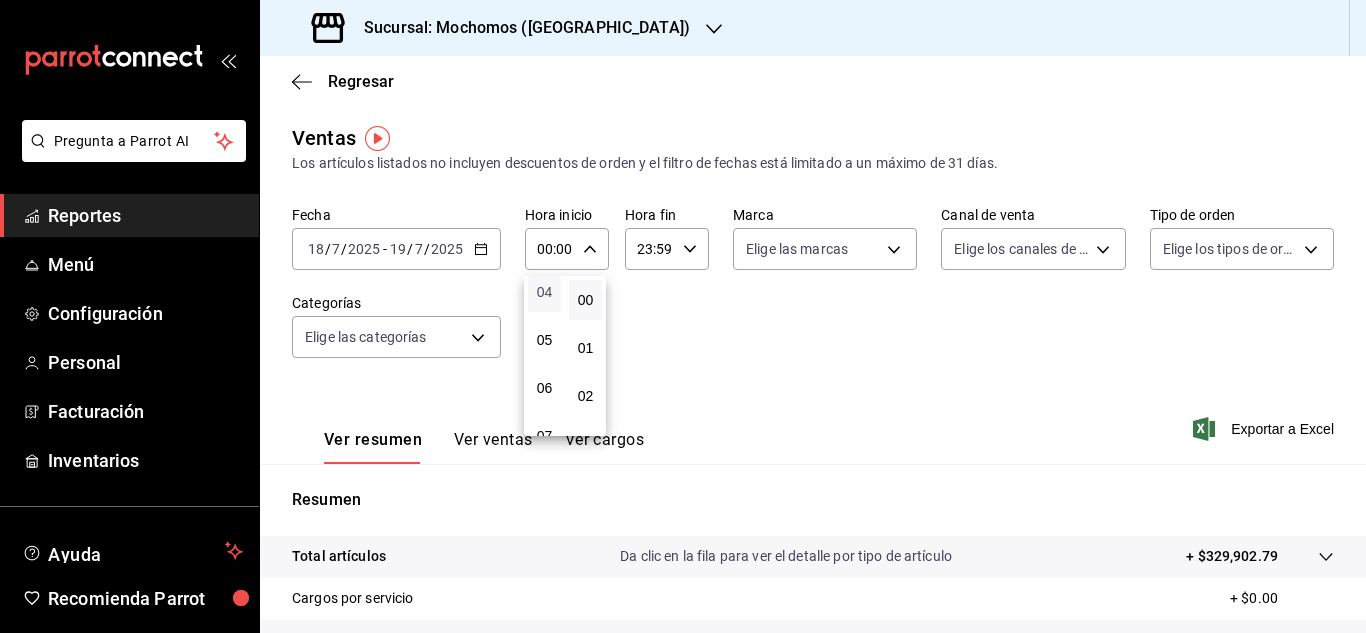 click on "04" at bounding box center [544, 292] 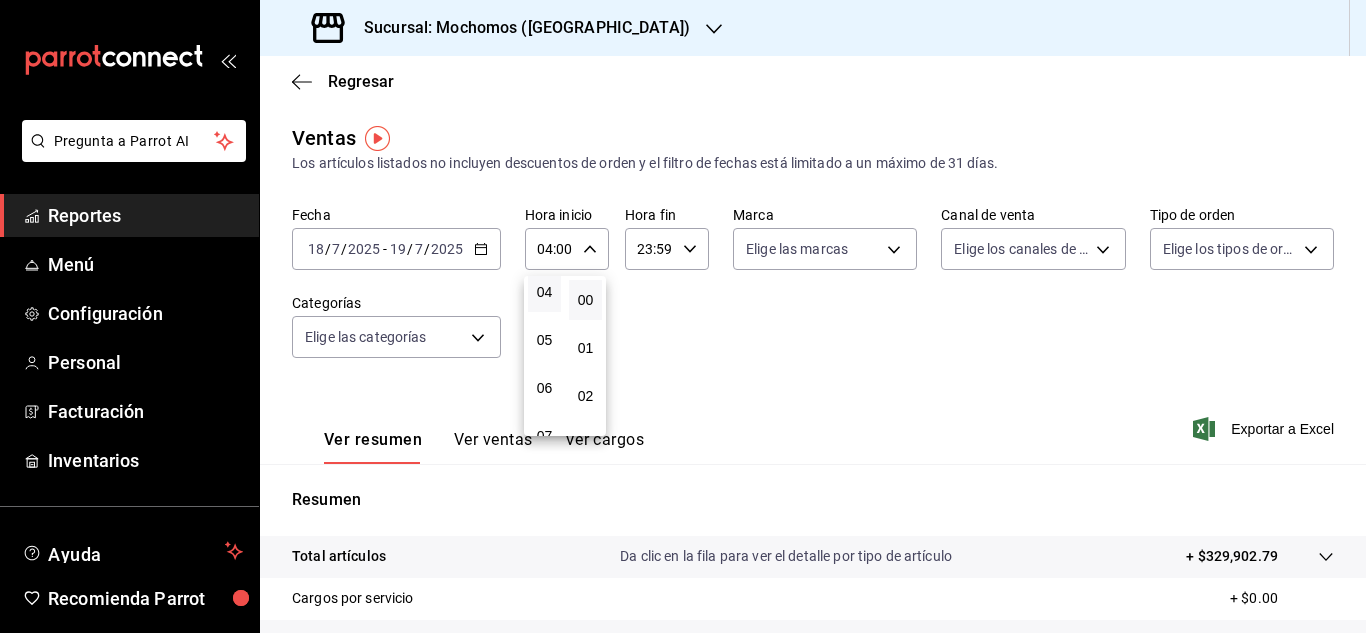 click at bounding box center [683, 316] 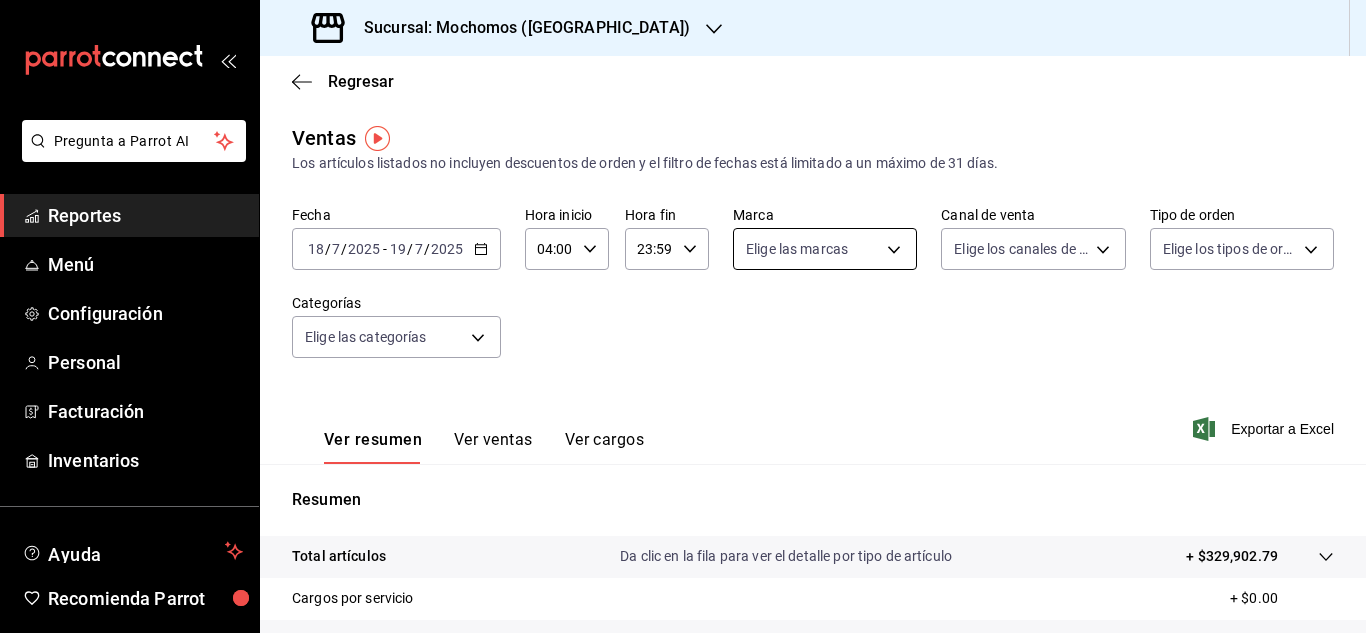 click on "Pregunta a Parrot AI Reportes   Menú   Configuración   Personal   Facturación   Inventarios   Ayuda Recomienda Parrot   [PERSON_NAME]   Sugerir nueva función   Sucursal: Mochomos ([GEOGRAPHIC_DATA]) Regresar Ventas Los artículos listados no incluyen descuentos de orden y el filtro de fechas está limitado a un máximo de 31 [PERSON_NAME]. Fecha [DATE] [DATE] - [DATE] [DATE] Hora inicio 04:00 Hora inicio Hora fin 23:59 Hora fin Marca Elige las marcas Canal de venta Elige los [PERSON_NAME] de venta Tipo de orden Elige los tipos de orden Categorías Elige las categorías Ver resumen Ver ventas Ver cargos Exportar a Excel Resumen Total artículos Da clic en la fila para ver el detalle por tipo de artículo + $329,902.79 Cargos por servicio + $0.00 Venta bruta = $329,902.79 Descuentos totales - $873.00 Certificados de regalo - $3,808.00 Venta total = $325,221.79 Impuestos - $44,858.18 Venta [PERSON_NAME] = $280,363.61 GANA 1 MES GRATIS EN TU SUSCRIPCIÓN AQUÍ Ver video tutorial Ir a video Pregunta a Parrot AI   Menú" at bounding box center [683, 316] 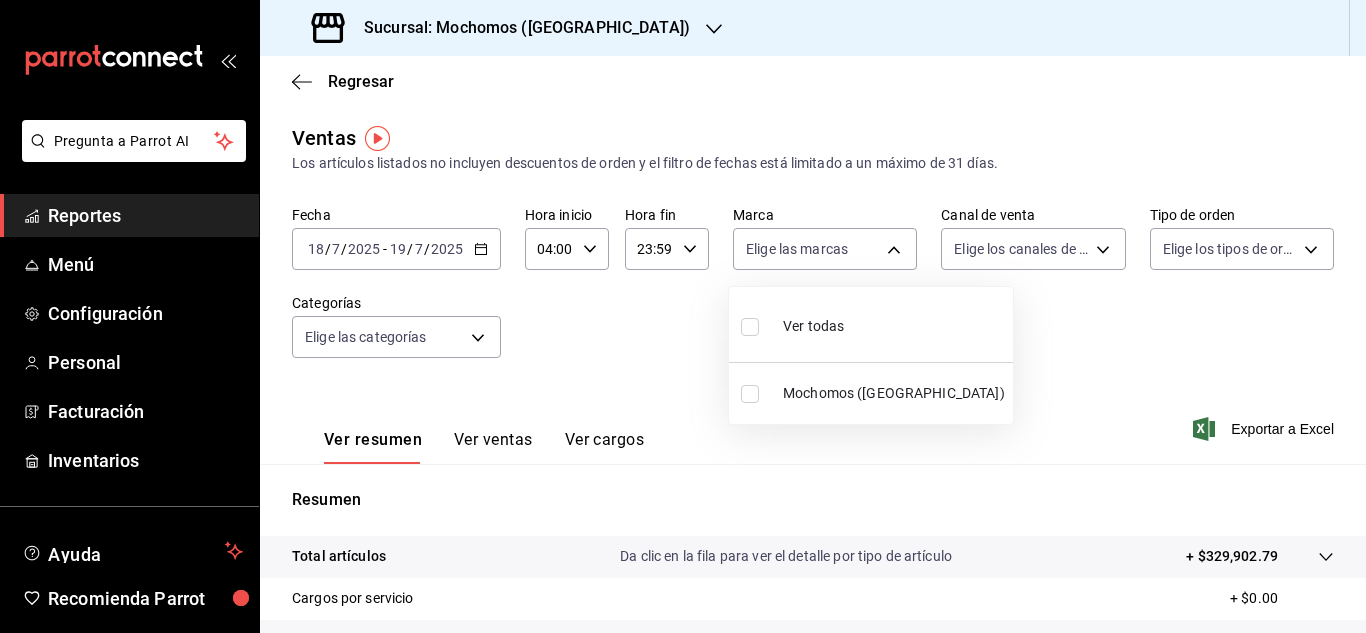 click at bounding box center [683, 316] 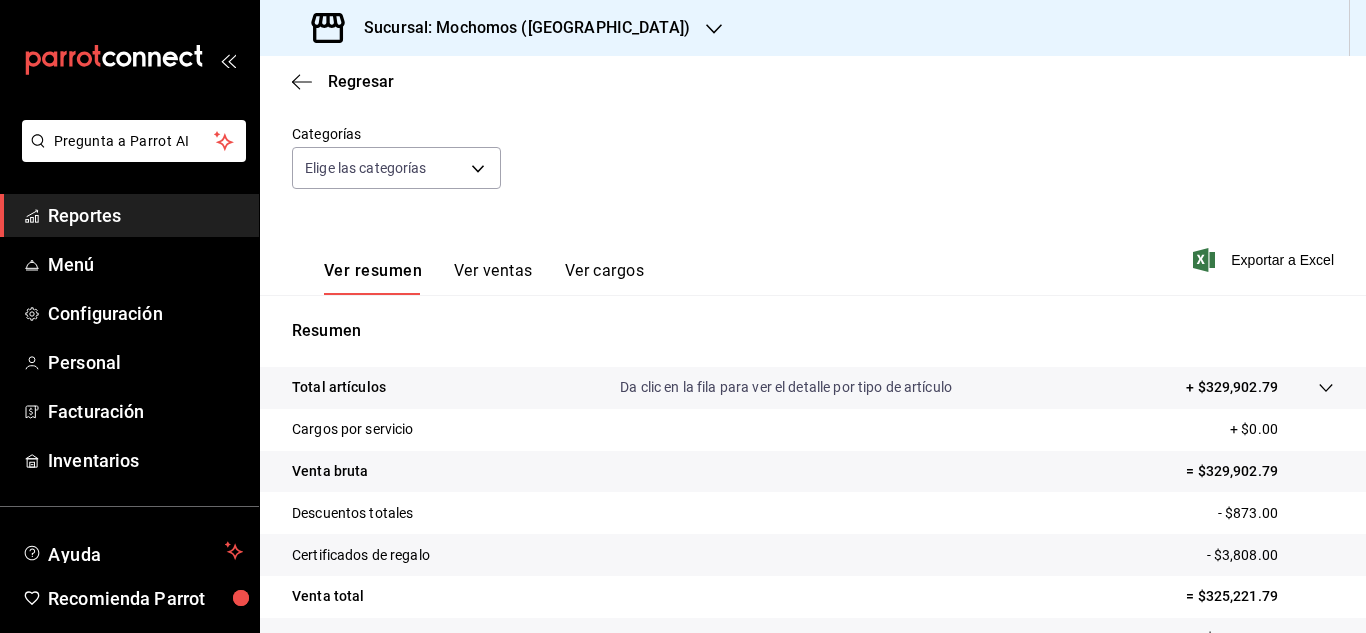scroll, scrollTop: 172, scrollLeft: 0, axis: vertical 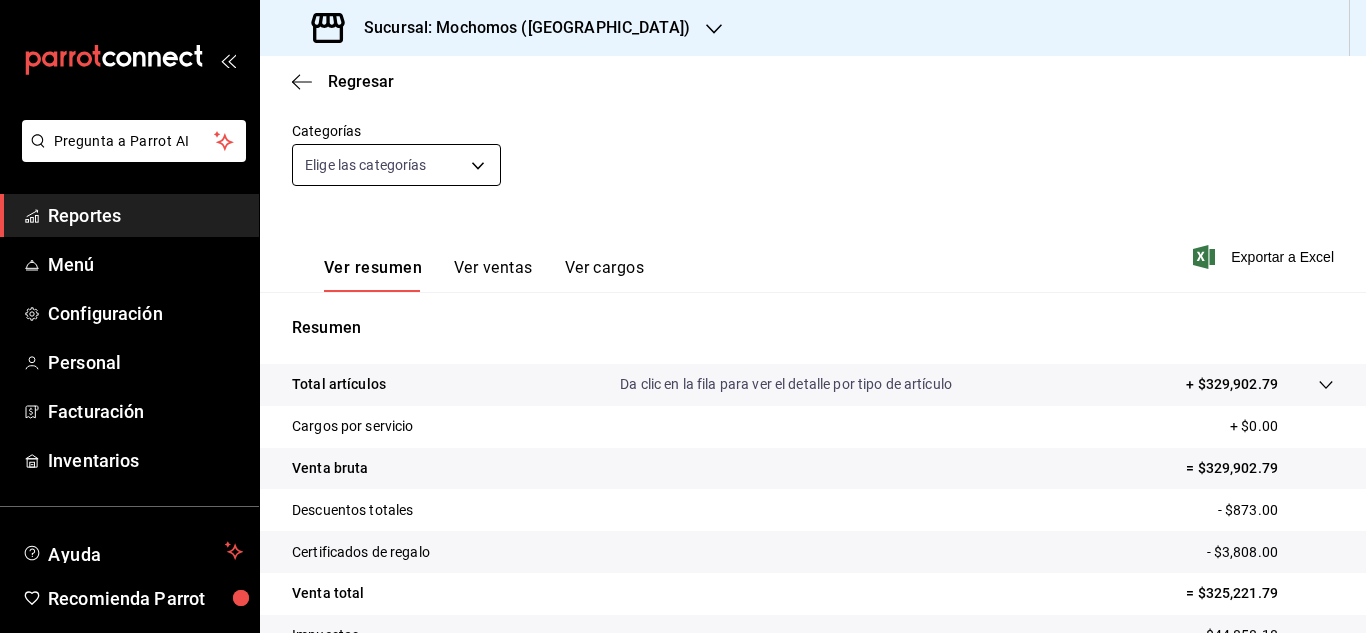 click on "Pregunta a Parrot AI Reportes   Menú   Configuración   Personal   Facturación   Inventarios   Ayuda Recomienda Parrot   [PERSON_NAME]   Sugerir nueva función   Sucursal: Mochomos ([GEOGRAPHIC_DATA]) Regresar Ventas Los artículos listados no incluyen descuentos de orden y el filtro de fechas está limitado a un máximo de 31 [PERSON_NAME]. Fecha [DATE] [DATE] - [DATE] [DATE] Hora inicio 04:00 Hora inicio Hora fin 23:59 Hora fin Marca Elige las marcas Canal de venta Elige los [PERSON_NAME] de venta Tipo de orden Elige los tipos de orden Categorías Elige las categorías Ver resumen Ver ventas Ver cargos Exportar a Excel Resumen Total artículos Da clic en la fila para ver el detalle por tipo de artículo + $329,902.79 Cargos por servicio + $0.00 Venta bruta = $329,902.79 Descuentos totales - $873.00 Certificados de regalo - $3,808.00 Venta total = $325,221.79 Impuestos - $44,858.18 Venta [PERSON_NAME] = $280,363.61 GANA 1 MES GRATIS EN TU SUSCRIPCIÓN AQUÍ Ver video tutorial Ir a video Pregunta a Parrot AI   Menú" at bounding box center (683, 316) 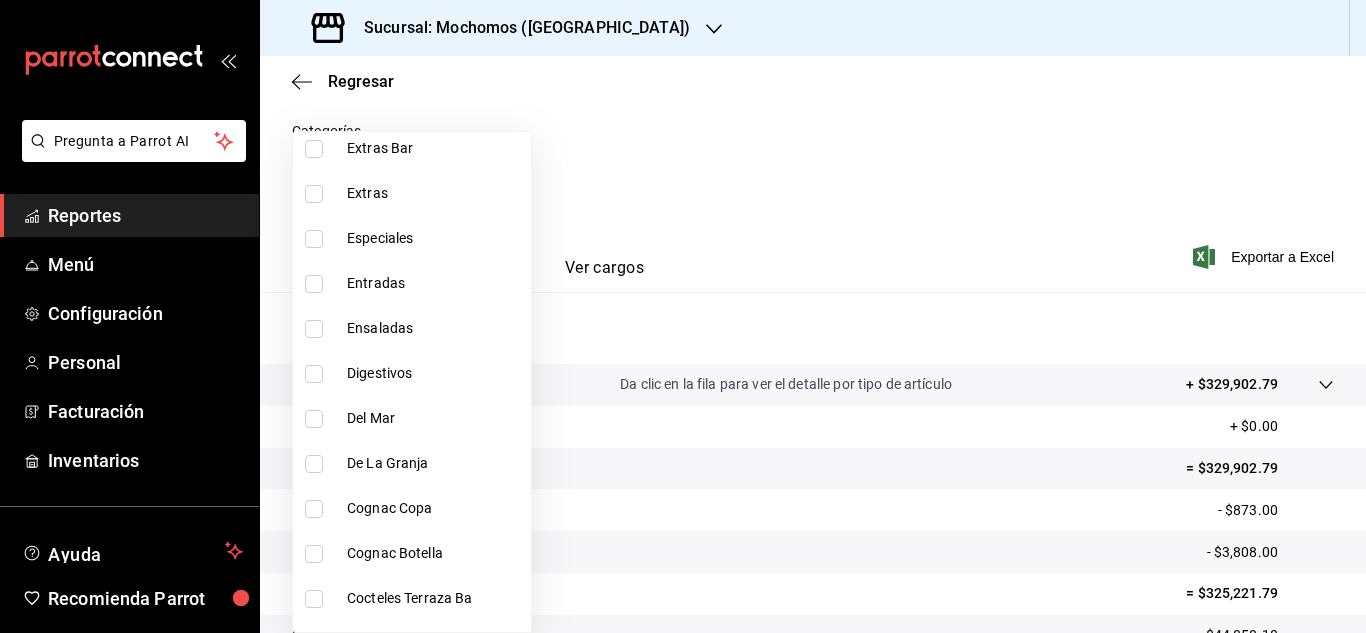 scroll, scrollTop: 1775, scrollLeft: 0, axis: vertical 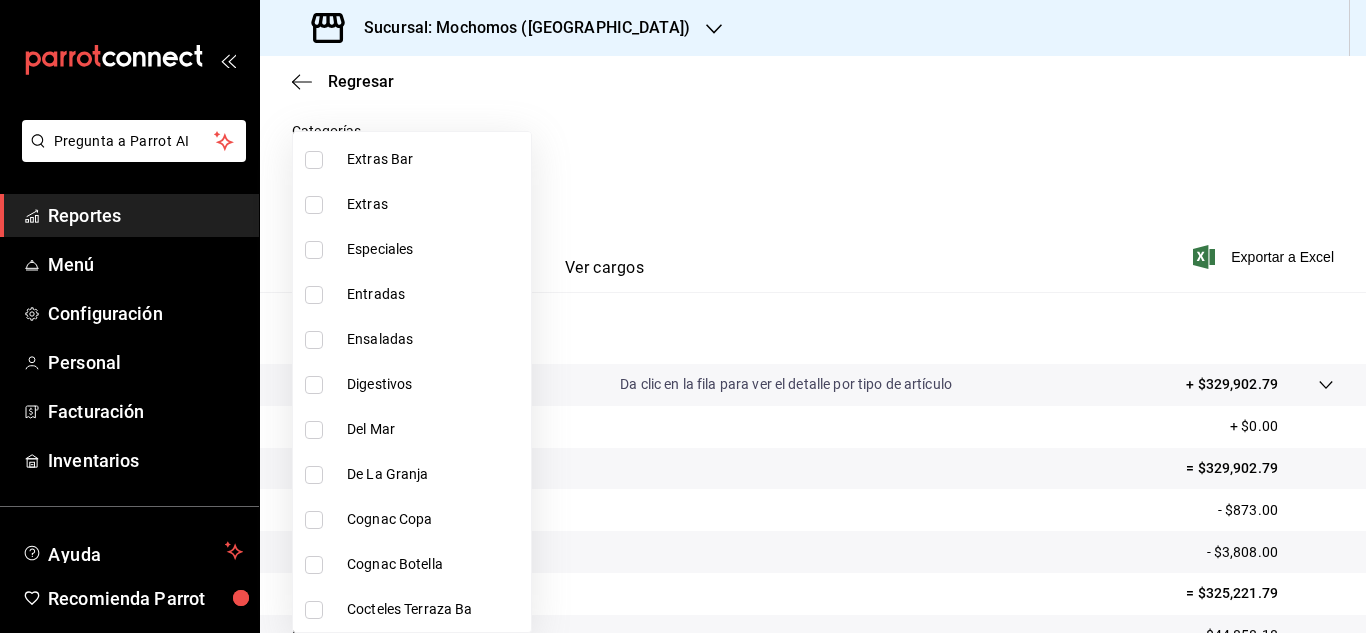 click at bounding box center [314, 340] 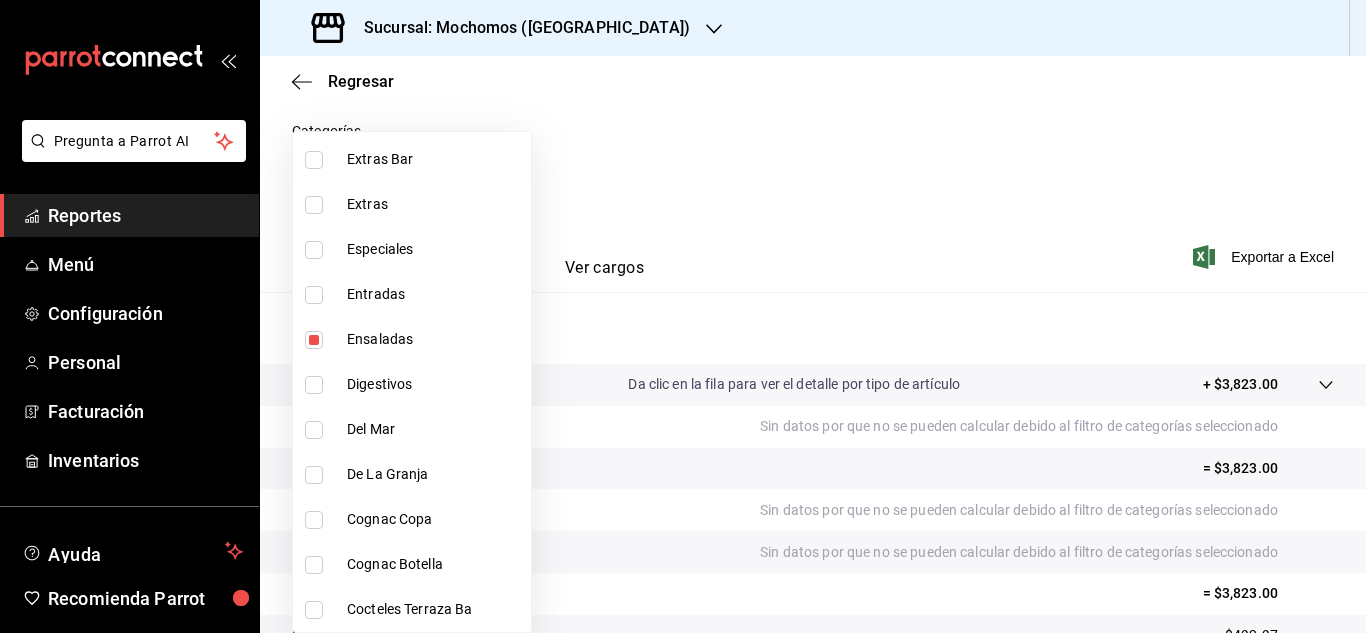 click at bounding box center [314, 295] 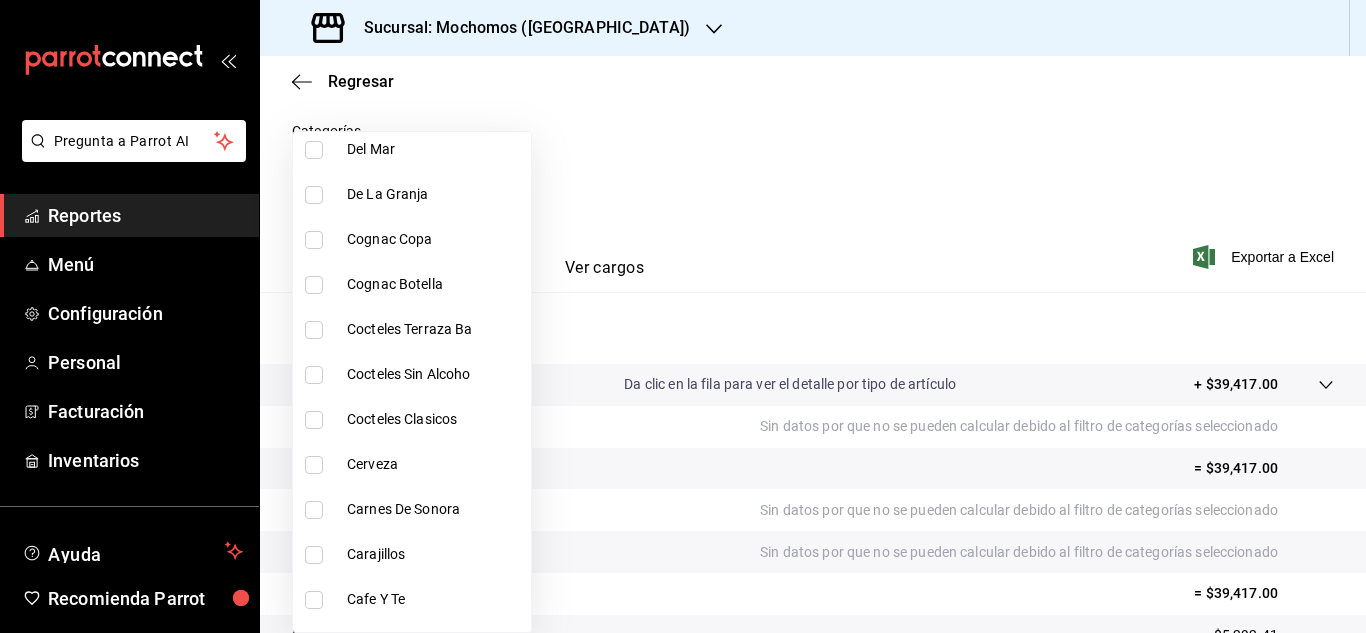 scroll, scrollTop: 2108, scrollLeft: 0, axis: vertical 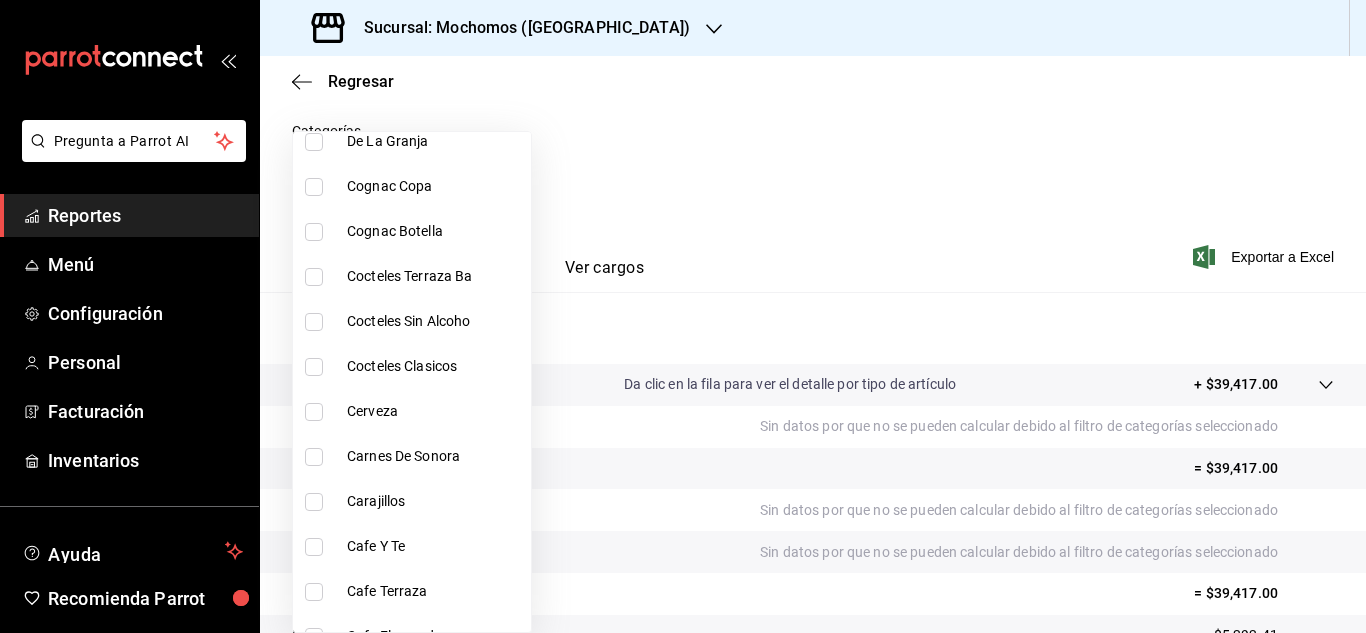 click at bounding box center (314, 457) 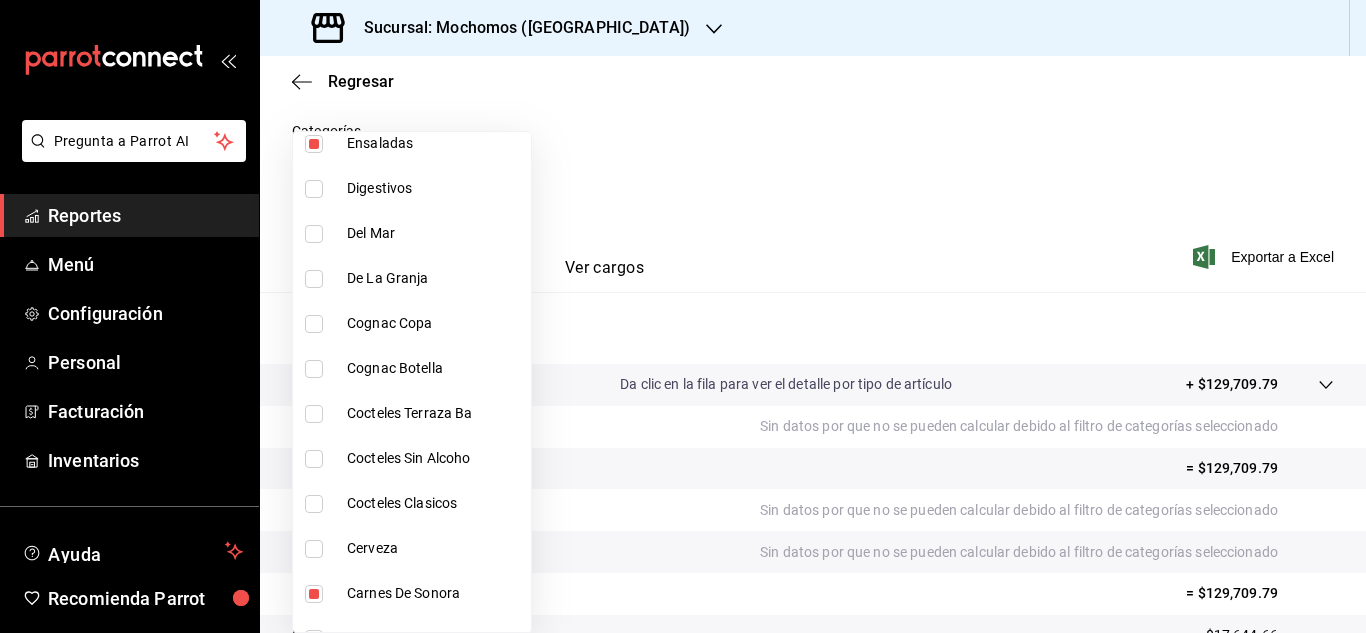 scroll, scrollTop: 1905, scrollLeft: 0, axis: vertical 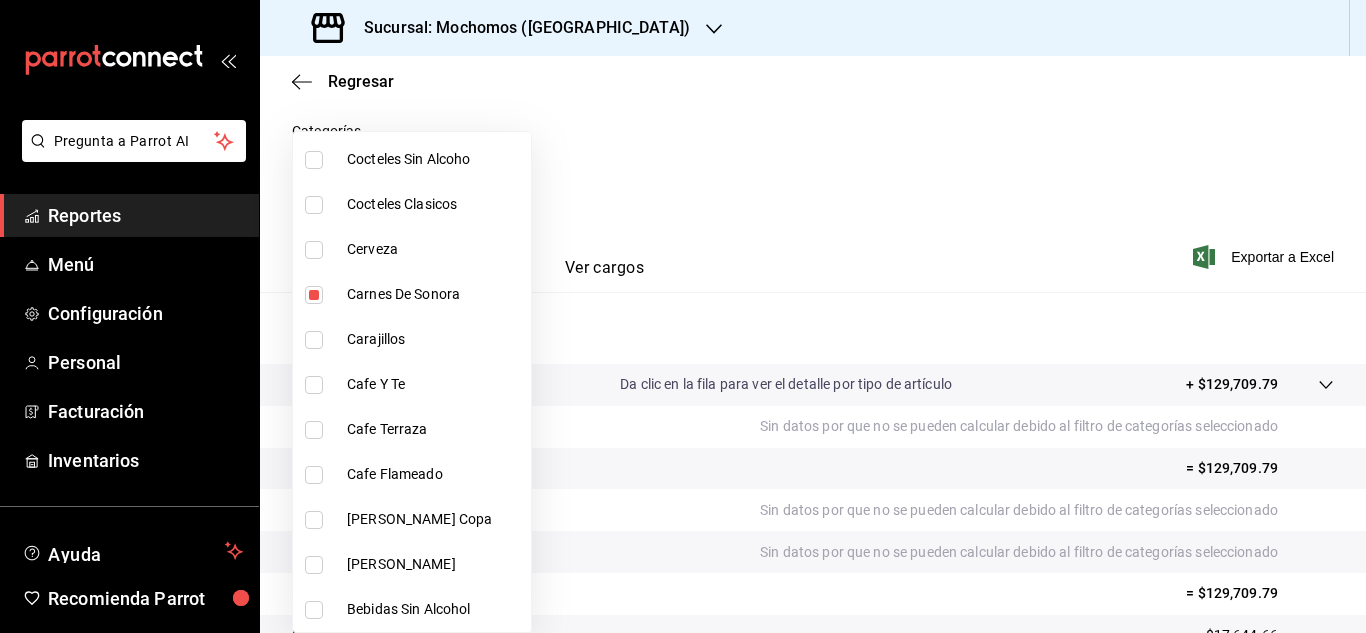 click at bounding box center (683, 316) 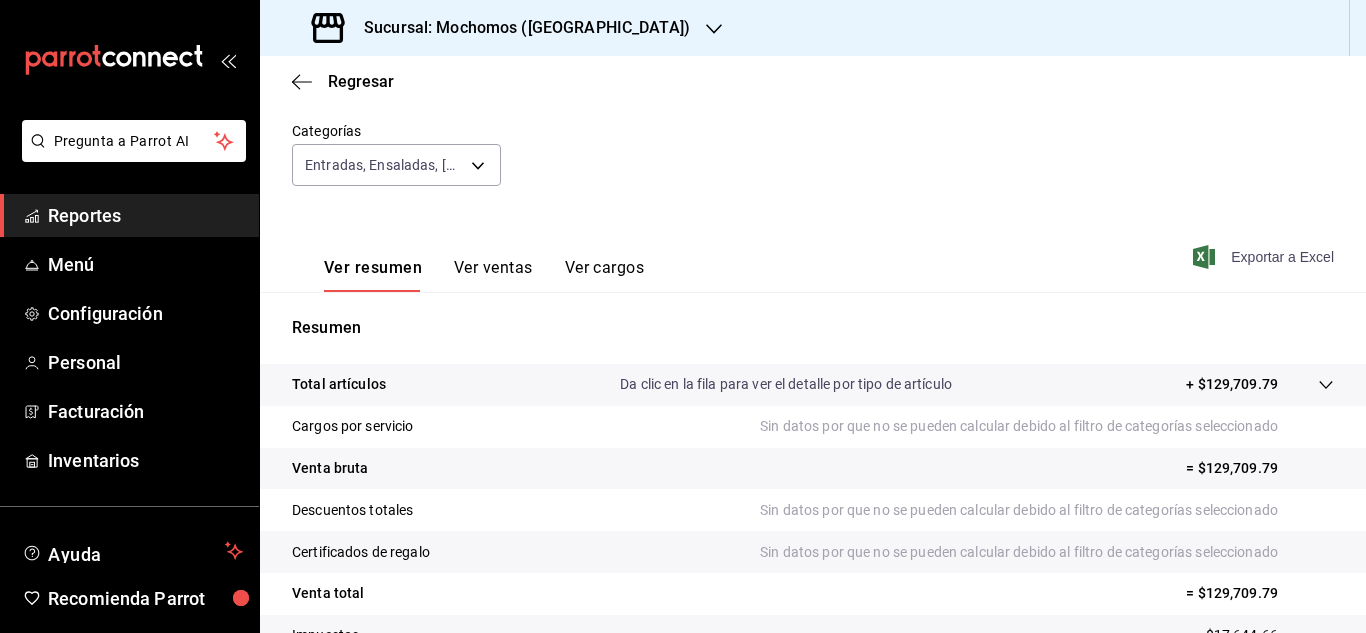 click 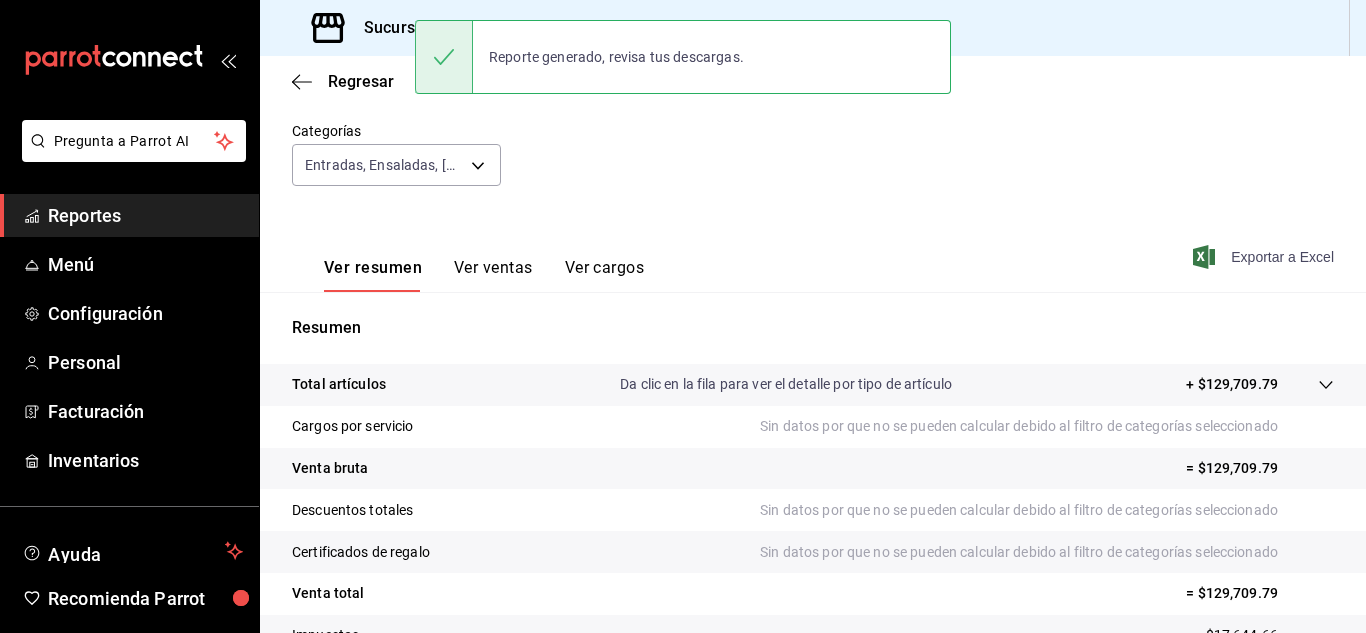 click on "Reportes" at bounding box center [145, 215] 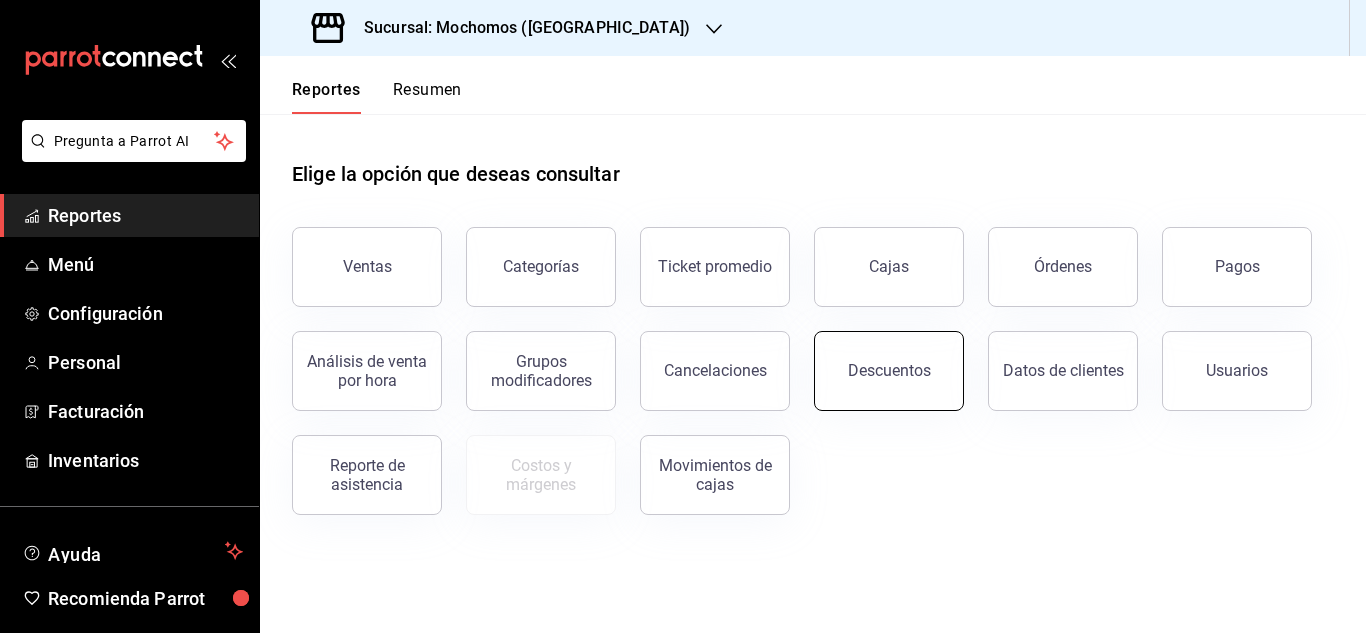 click on "Descuentos" at bounding box center [889, 370] 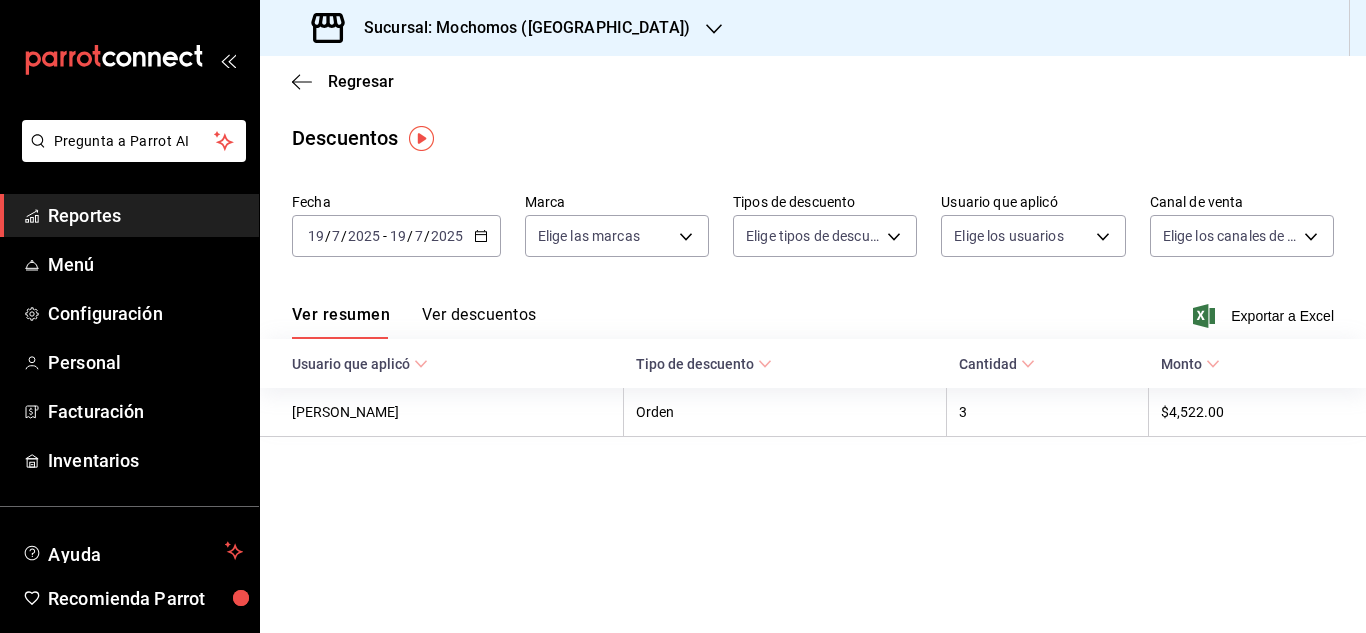 click on "19" at bounding box center [316, 236] 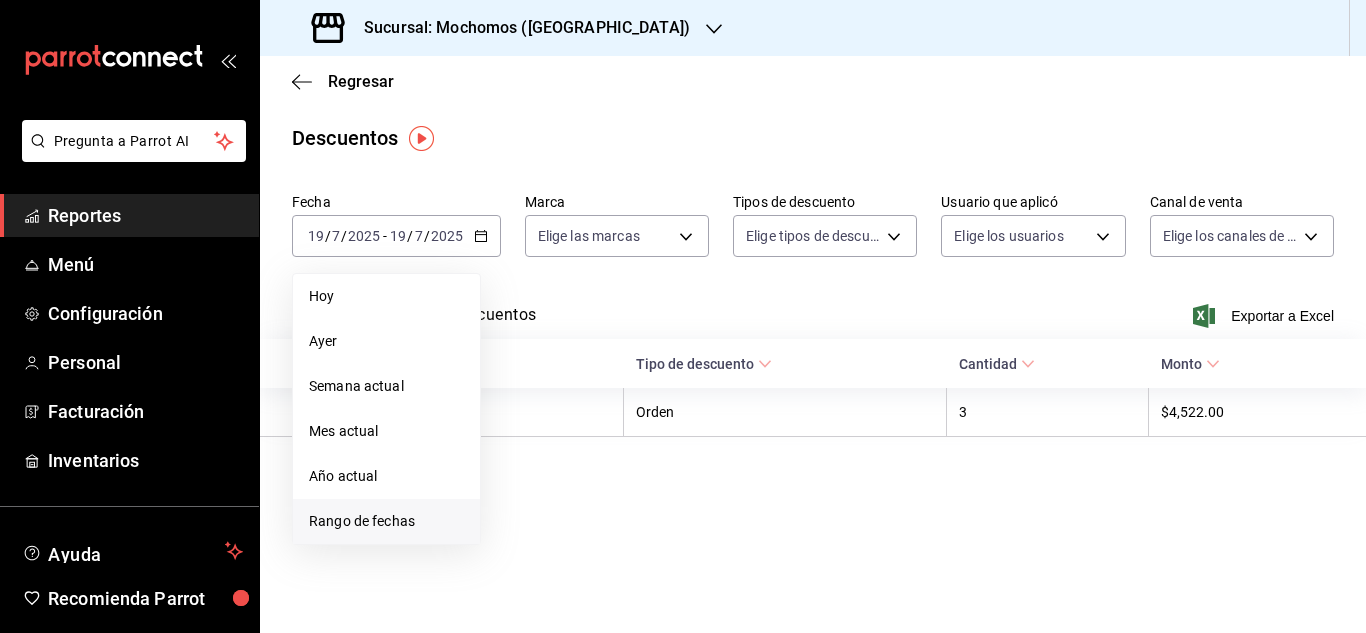 click on "Rango de fechas" at bounding box center (386, 521) 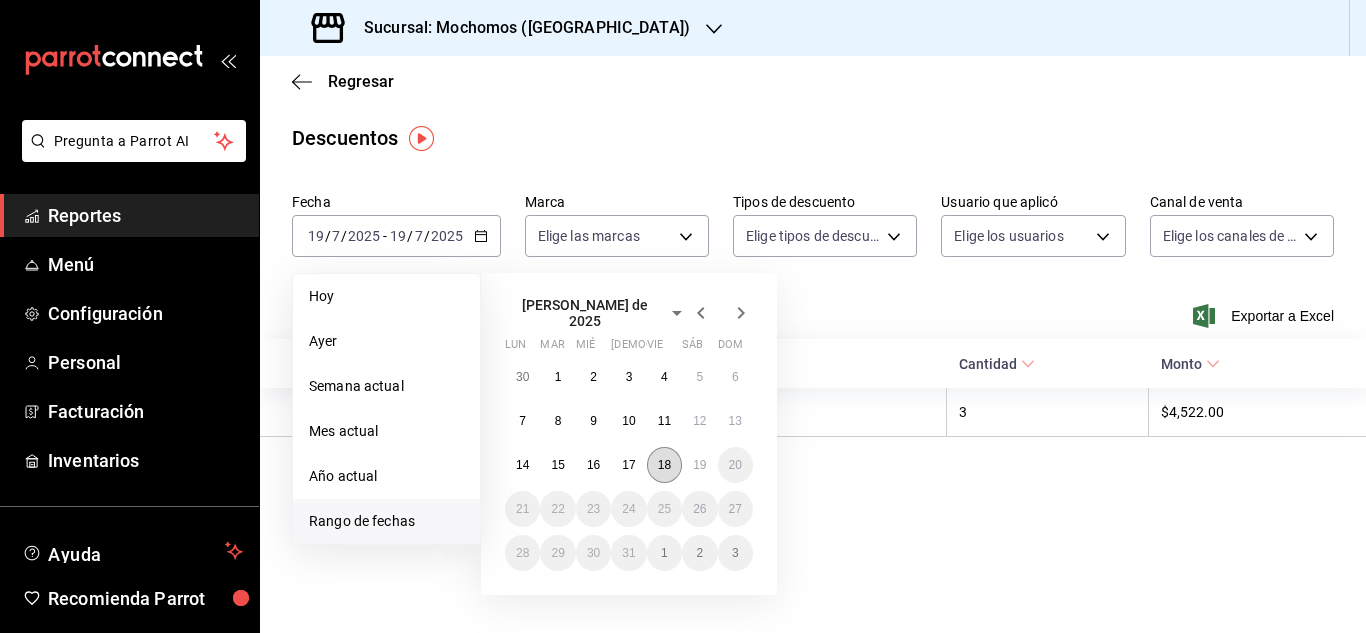 click on "18" at bounding box center (664, 465) 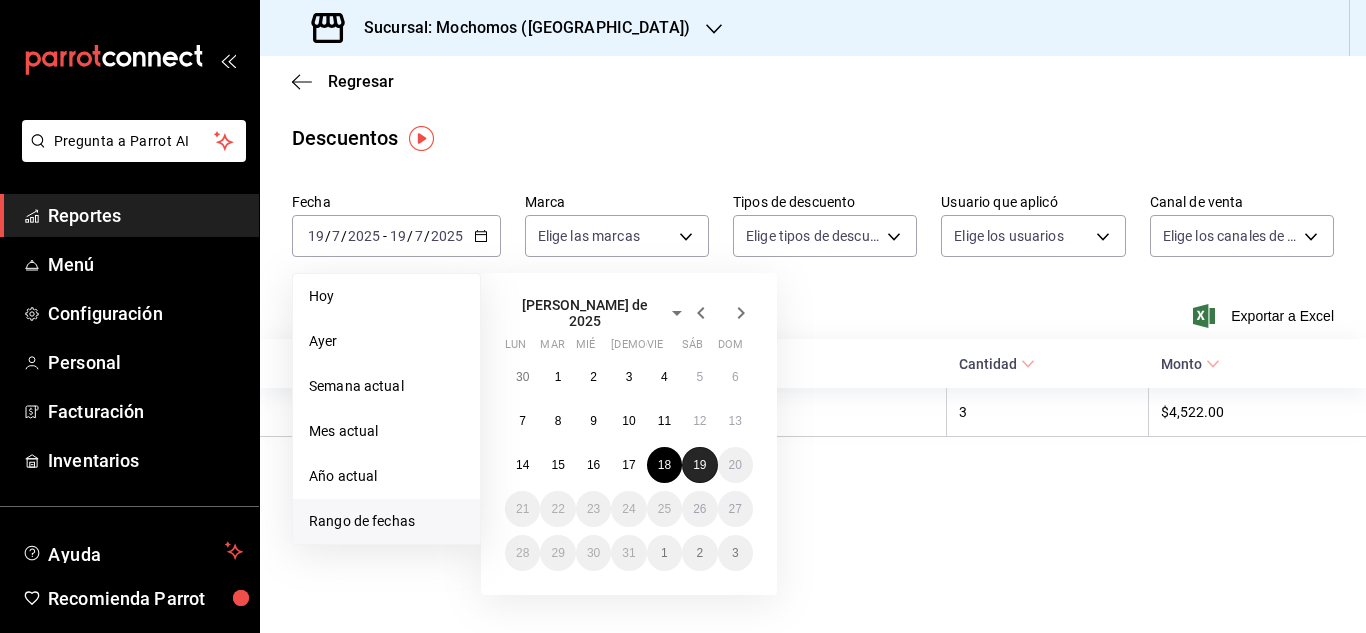 click on "19" at bounding box center (699, 465) 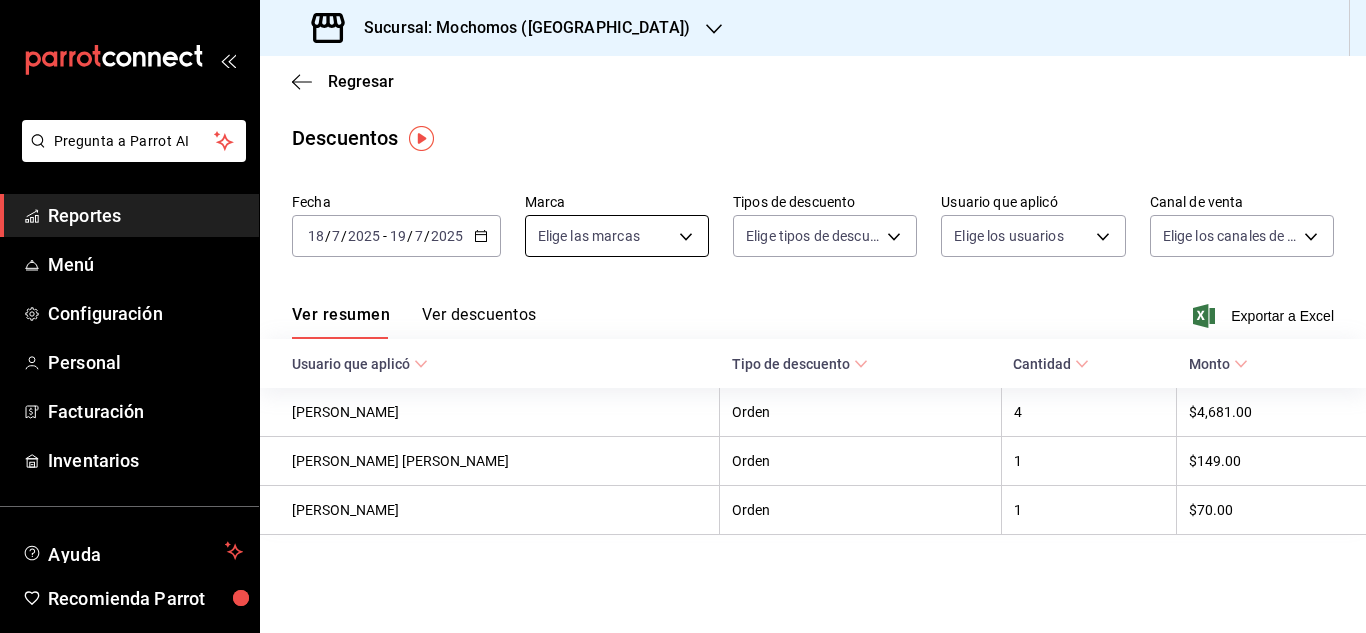 click on "Pregunta a Parrot AI Reportes   Menú   Configuración   Personal   Facturación   Inventarios   Ayuda Recomienda Parrot   [PERSON_NAME]   Sugerir nueva función   Sucursal: Mochomos ([GEOGRAPHIC_DATA]) Regresar Descuentos Fecha [DATE] [DATE] - [DATE] [DATE] Marca Elige las marcas Tipos de descuento Elige tipos de descuento Usuario que aplicó Elige los usuarios Canal de venta Elige los [PERSON_NAME] de venta Ver resumen Ver descuentos Exportar a Excel Usuario que aplicó Tipo de descuento Cantidad Monto [PERSON_NAME] Orden 4 $4,681.00 [PERSON_NAME] 1 $149.00 [PERSON_NAME] Orden 1 $70.00 GANA 1 MES GRATIS EN TU SUSCRIPCIÓN AQUÍ ¿Recuerdas cómo empezó tu restaurante?
[PERSON_NAME] puedes ayudar a un colega a tener el mismo cambio que tú viviste.
Recomienda Parrot directamente desde tu Portal Administrador.
Es fácil y rápido.
🎁 Por cada restaurante que se una, ganas 1 mes gratis. Ver video tutorial Ir a video Pregunta a Parrot AI Reportes   Menú   Configuración   Personal   Facturación" at bounding box center (683, 316) 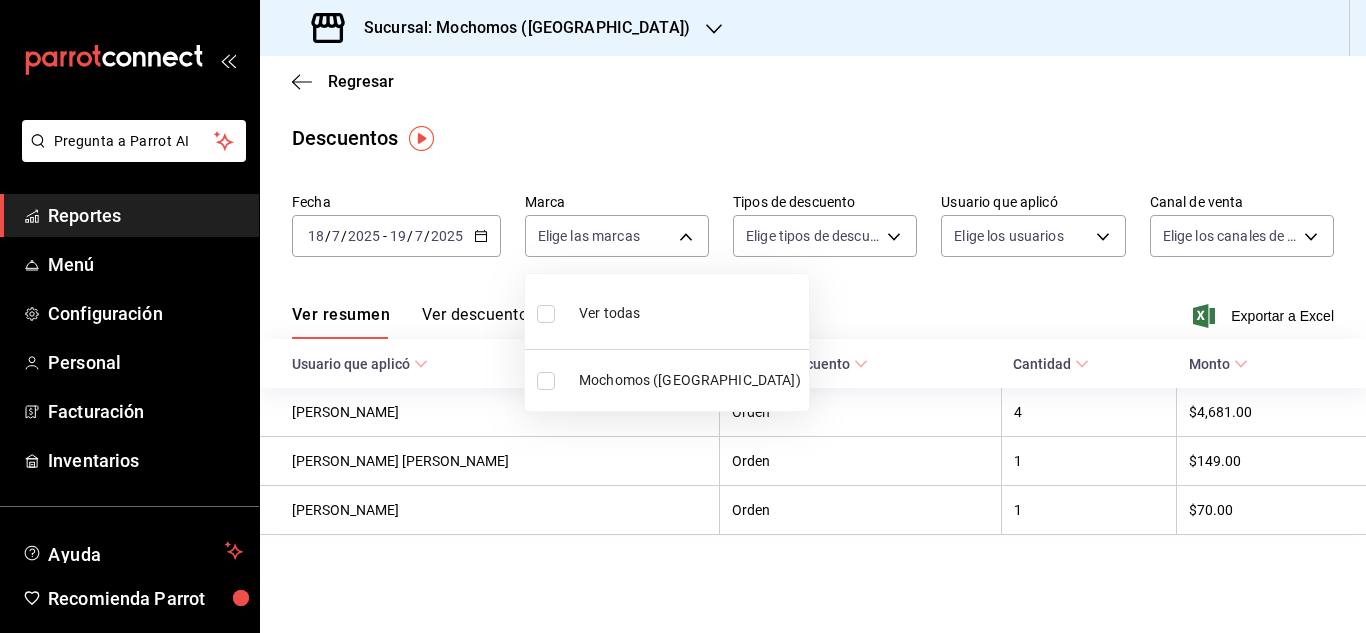 click at bounding box center [546, 381] 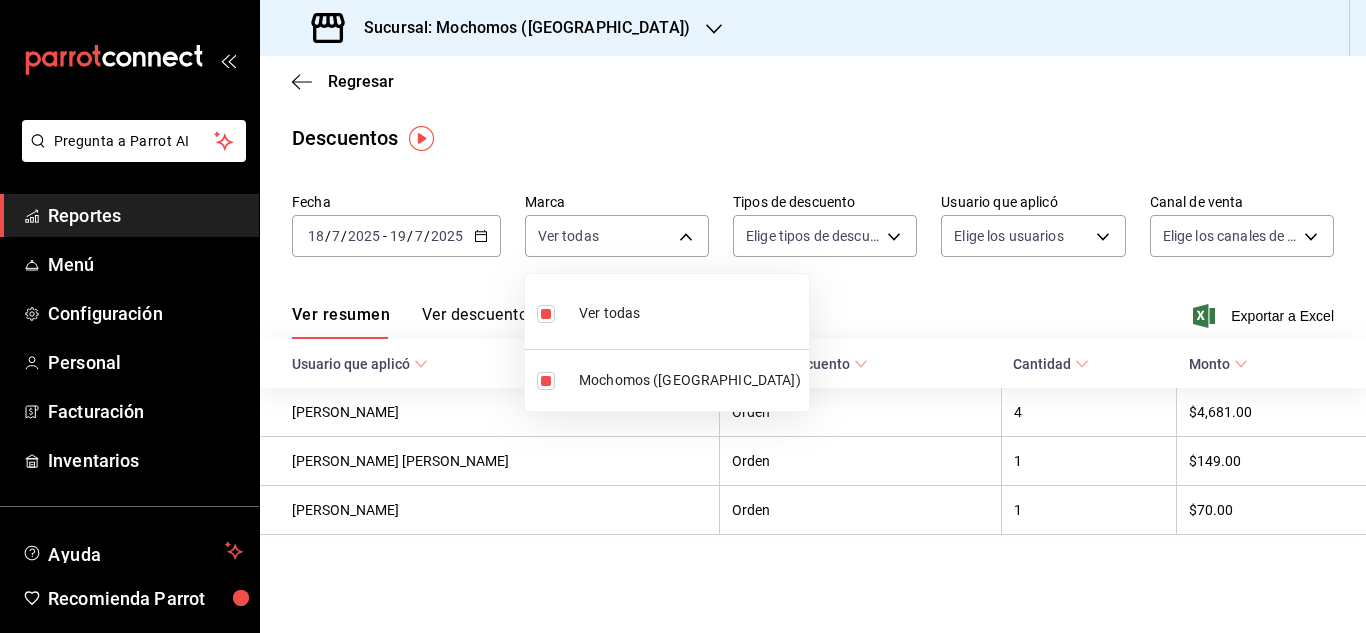 click at bounding box center [683, 316] 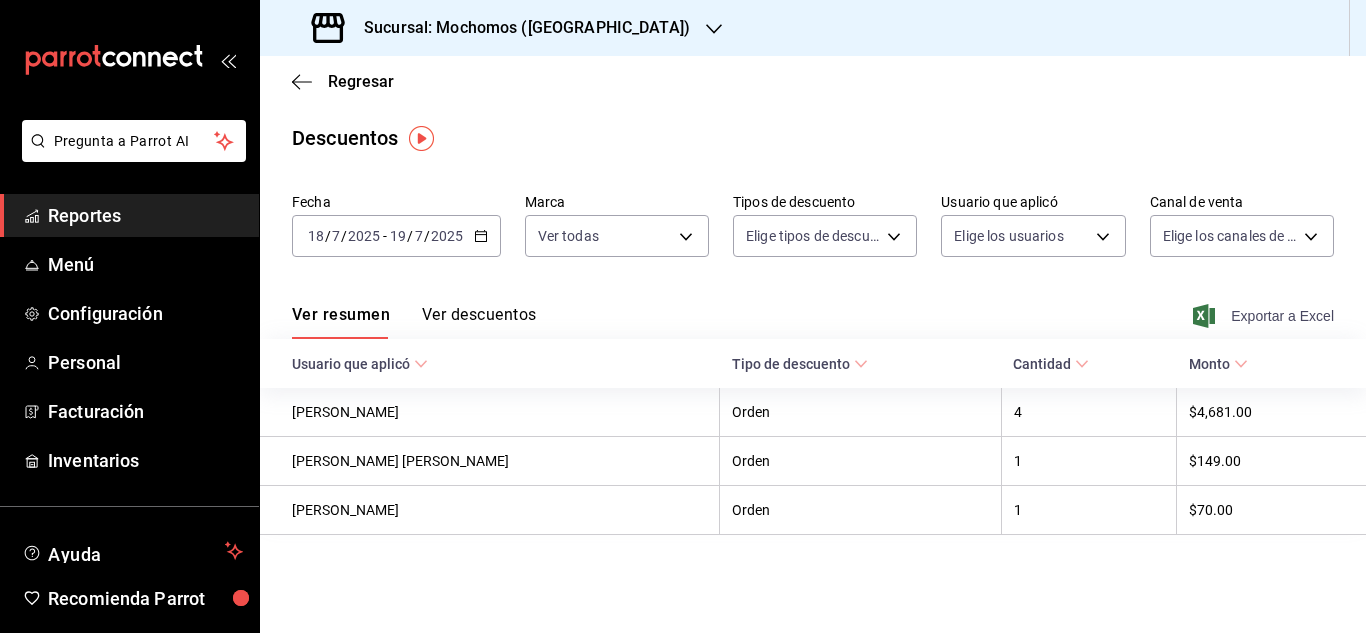 click 